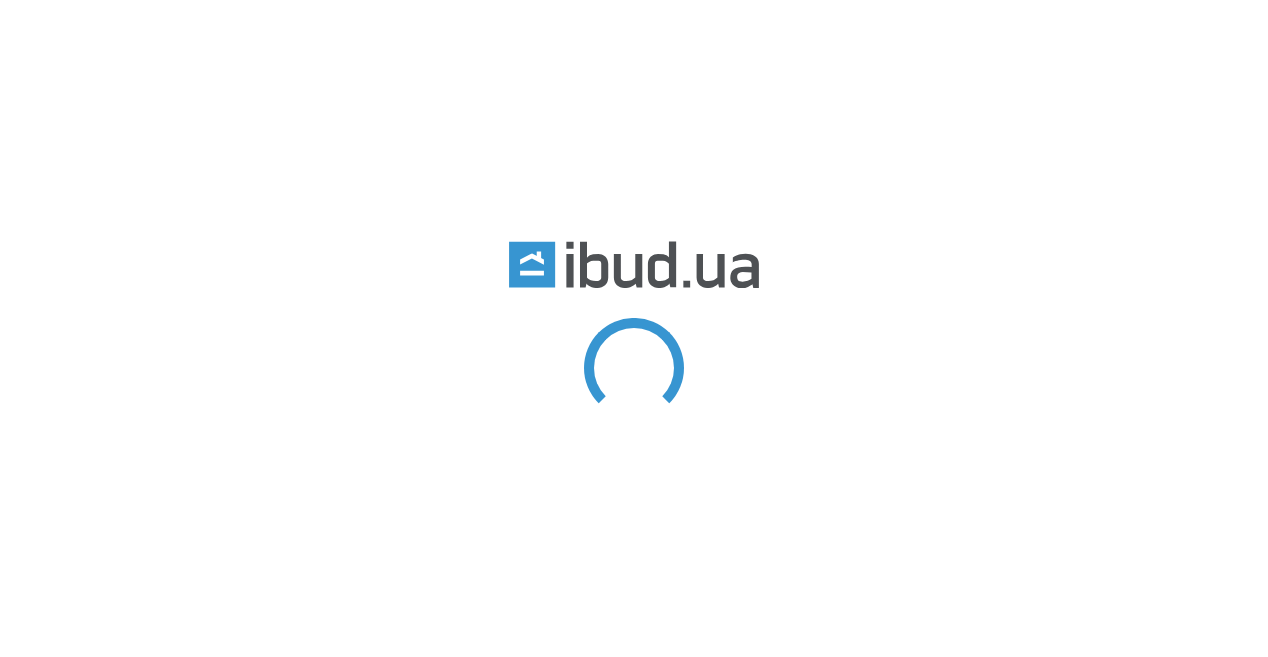 scroll, scrollTop: 0, scrollLeft: 0, axis: both 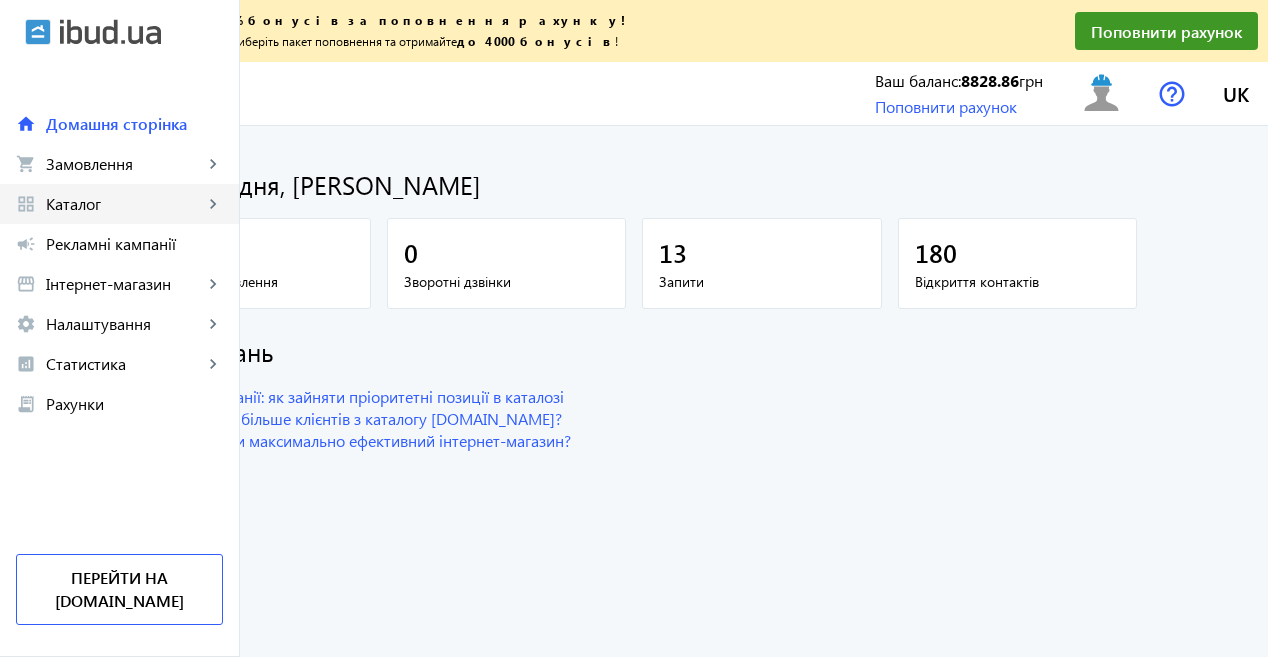 click on "grid_view Каталог keyboard_arrow_right" 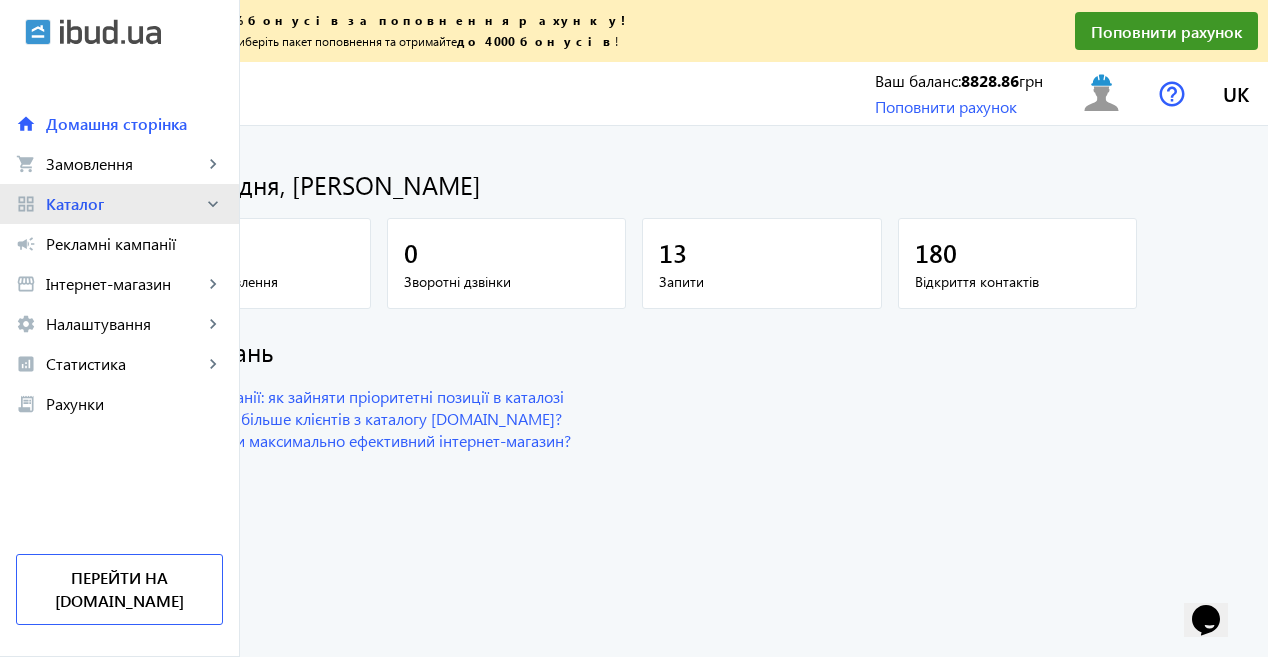 scroll, scrollTop: 0, scrollLeft: 0, axis: both 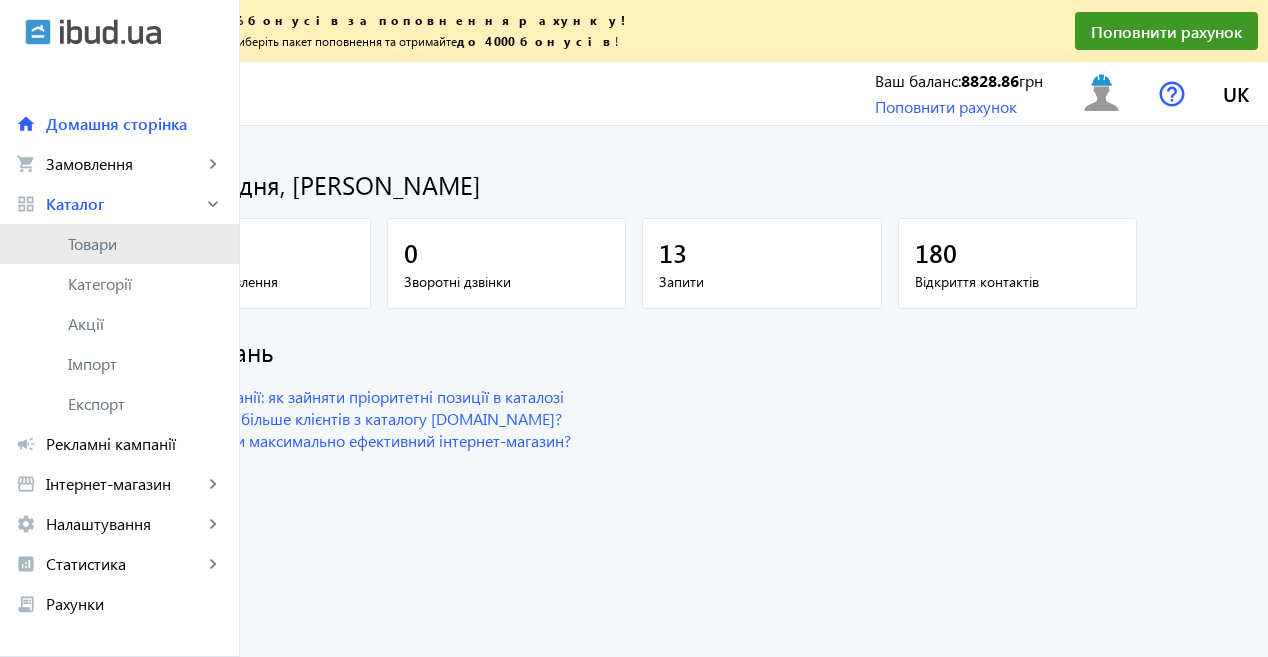 click on "Товари" 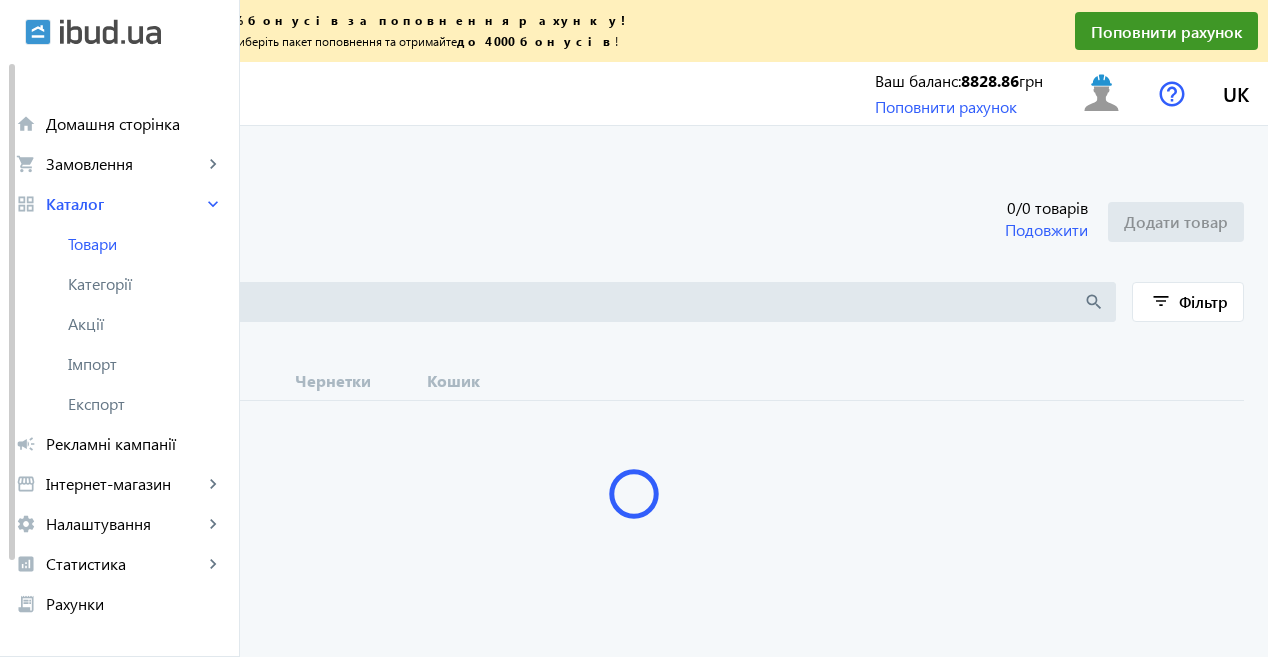 type 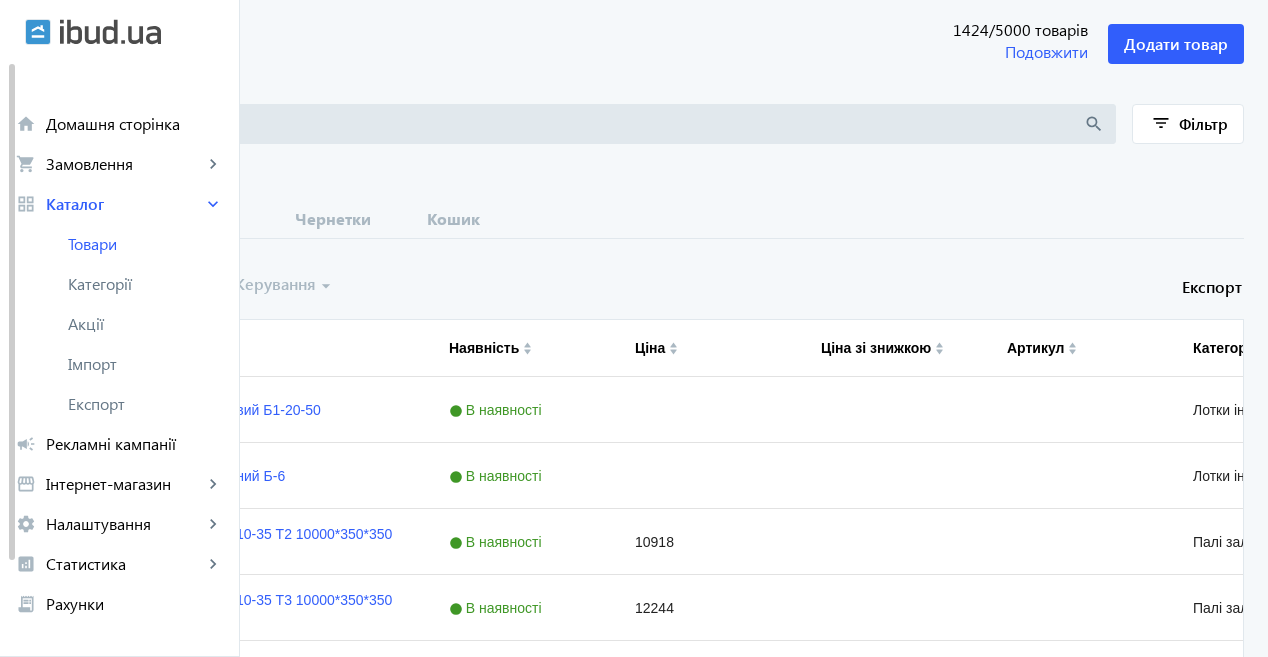 scroll, scrollTop: 200, scrollLeft: 0, axis: vertical 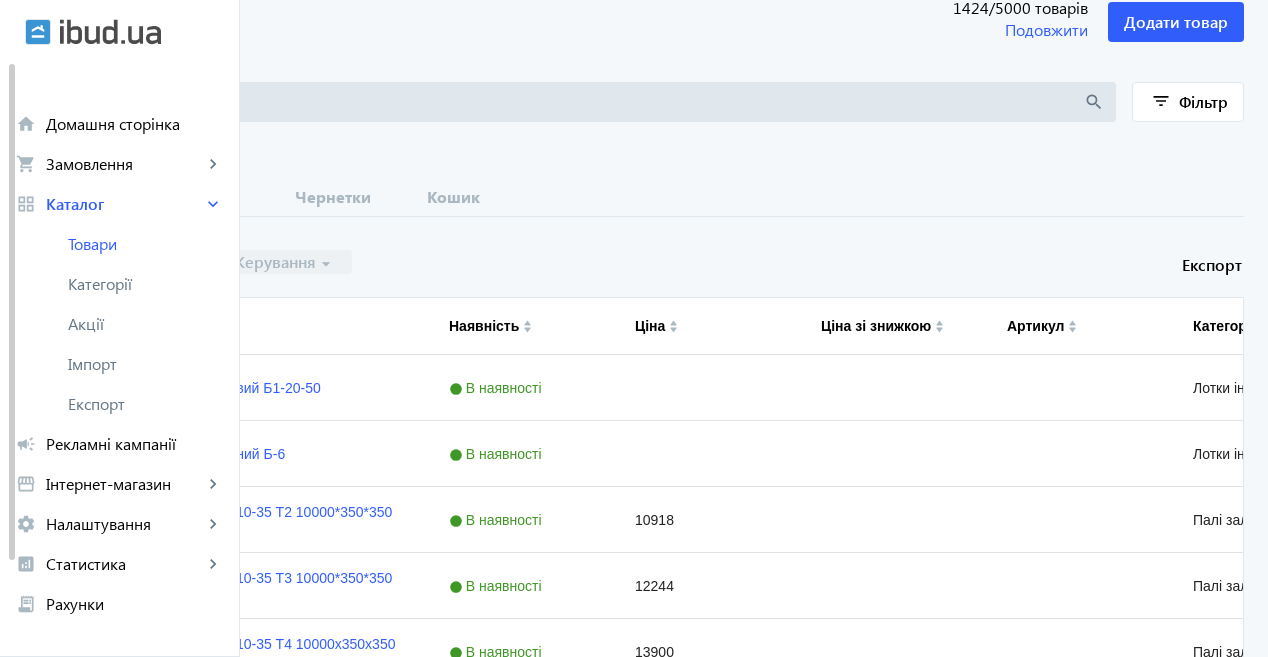 click on "arrow_drop_down" 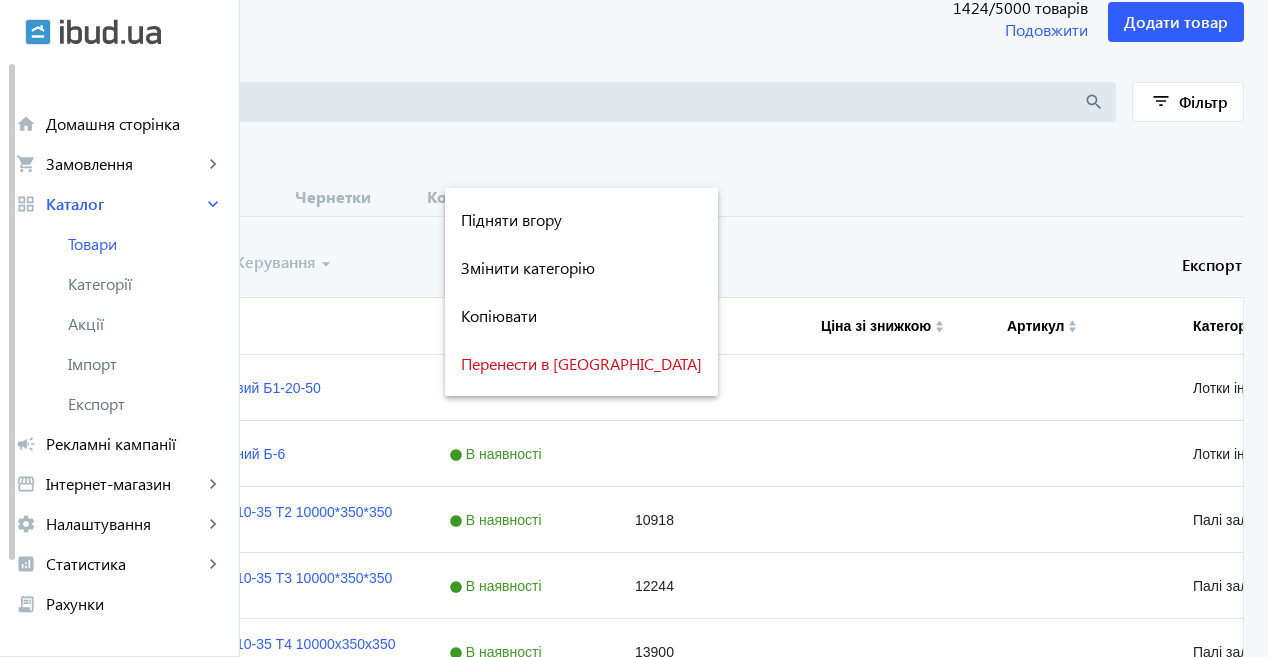 click at bounding box center [634, 328] 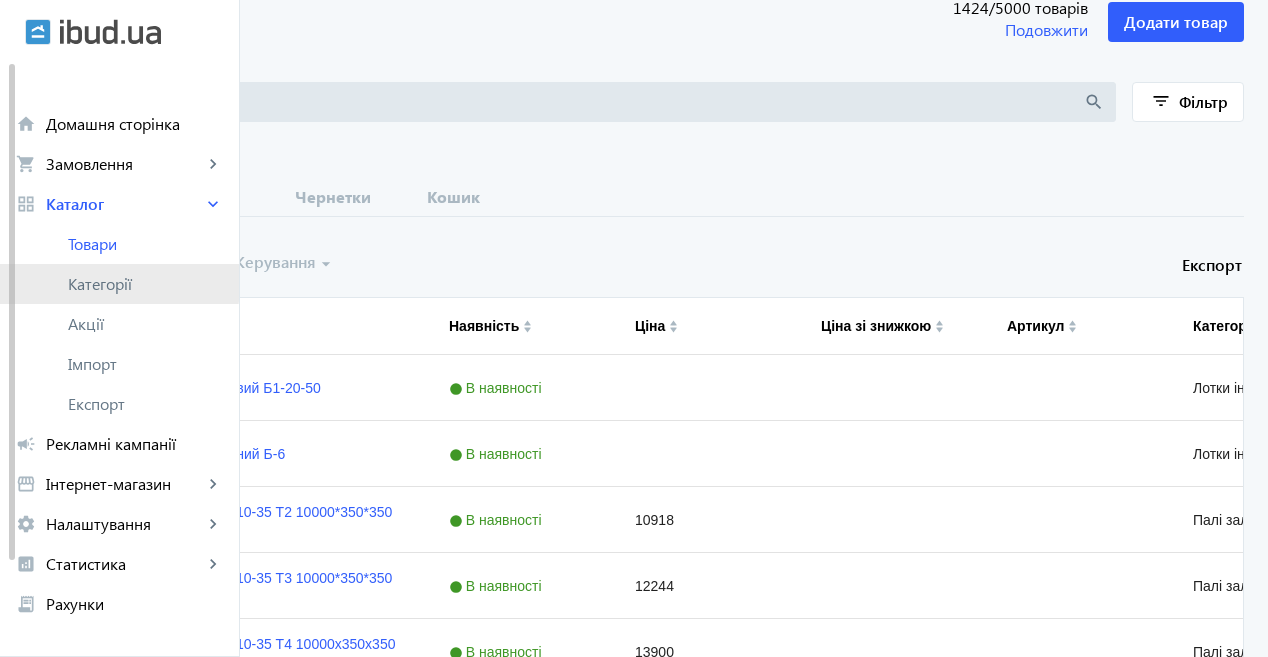 click on "Категорії" 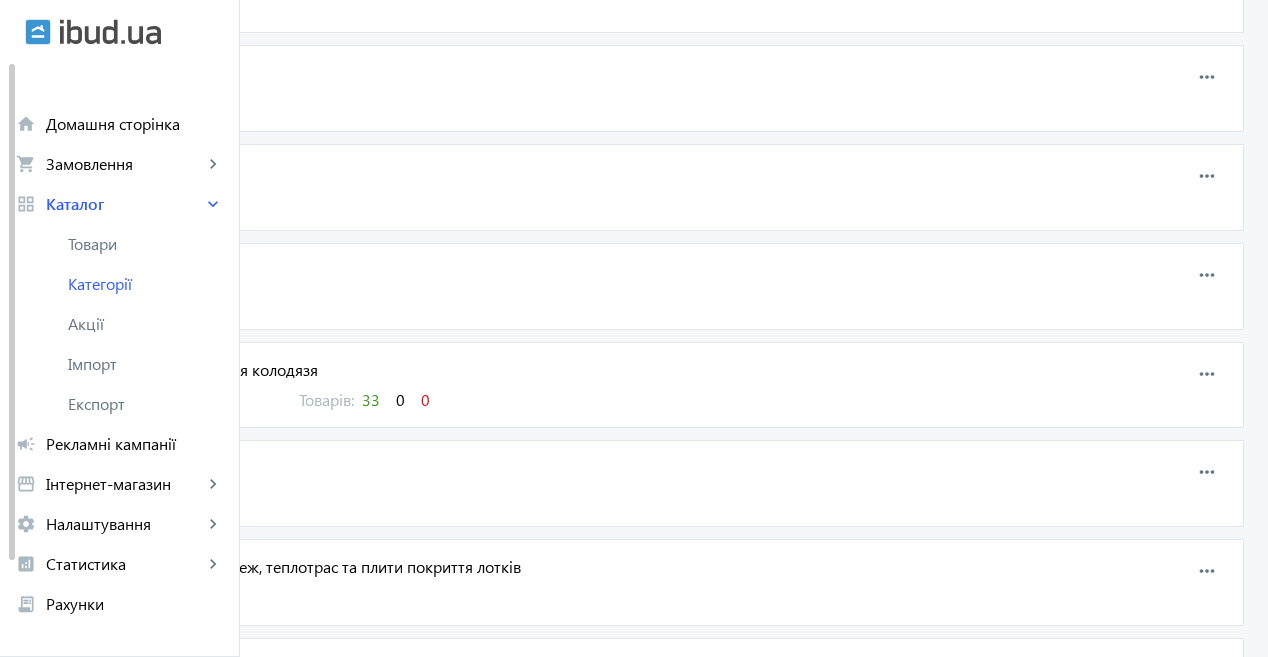 scroll, scrollTop: 700, scrollLeft: 0, axis: vertical 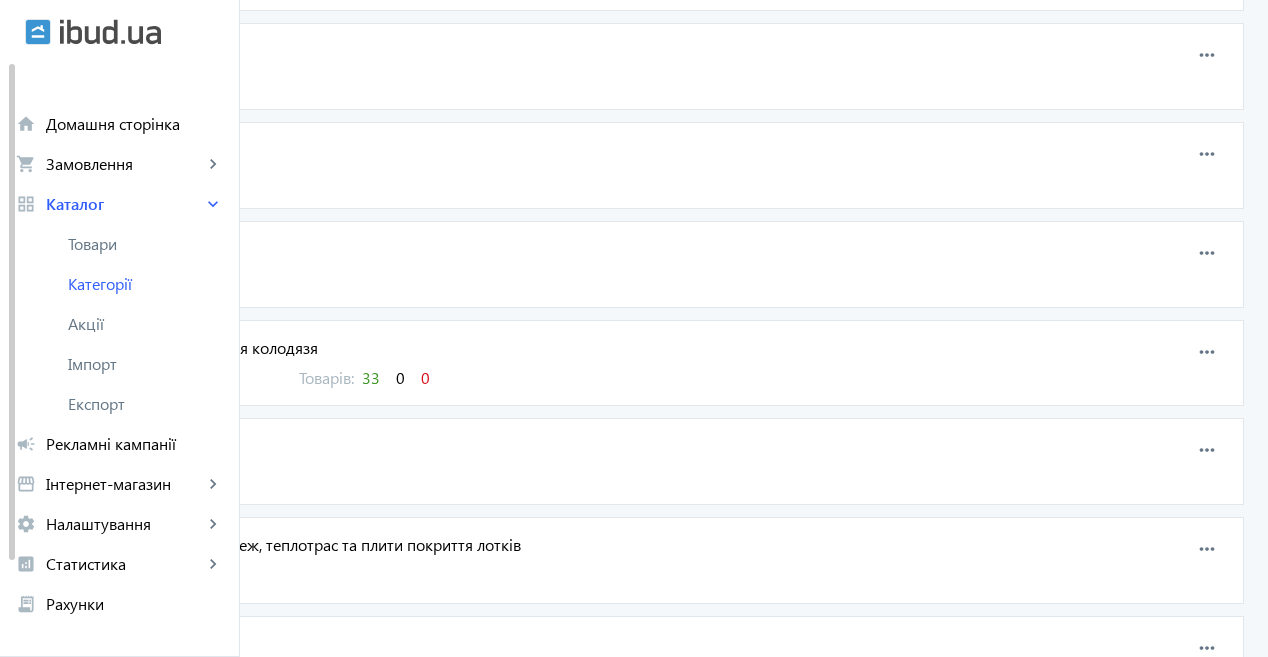 click on "drag_indicator Кільця, кришки, дно для колодязя  Вкладених категорій: 3 Товарів:  33 0 0 more_horiz" at bounding box center (634, 363) 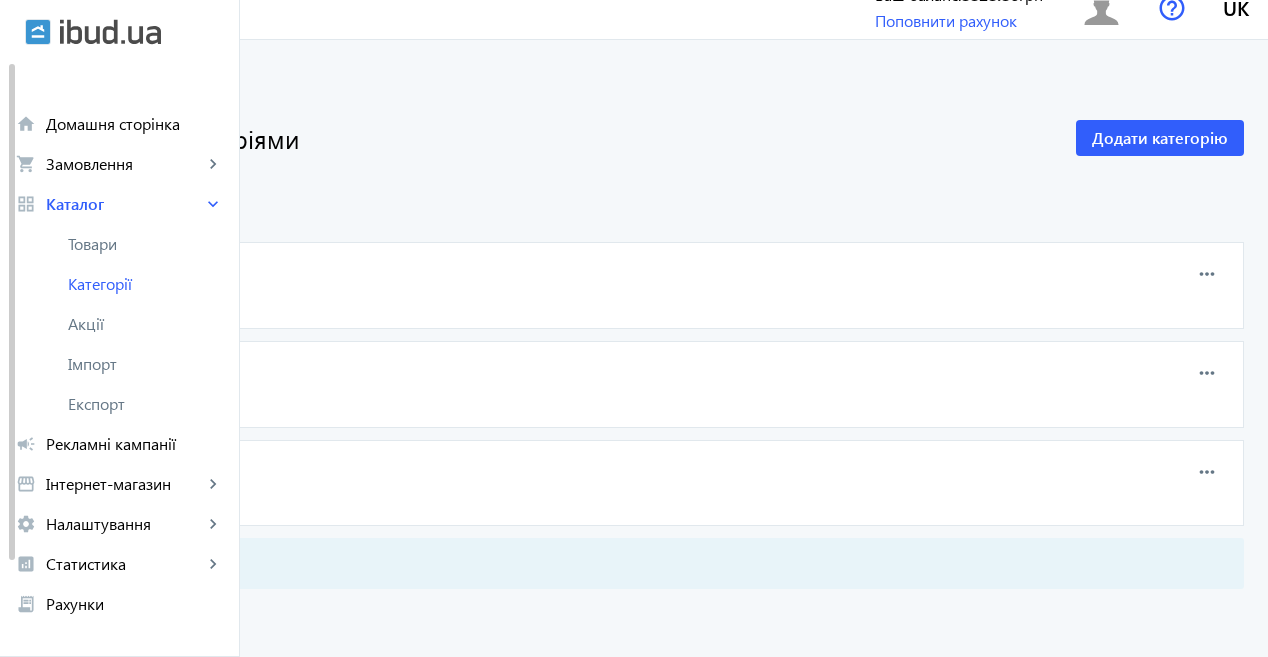 scroll, scrollTop: 0, scrollLeft: 0, axis: both 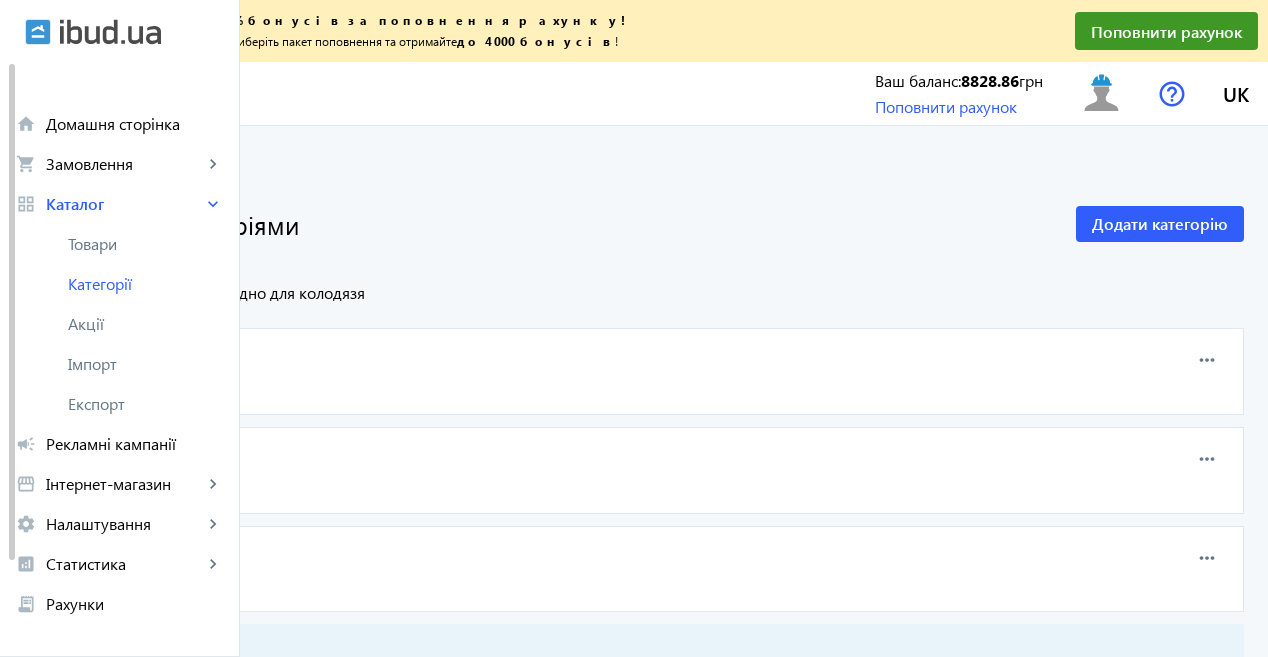 click on "Кільця для колодязя" at bounding box center (547, 554) 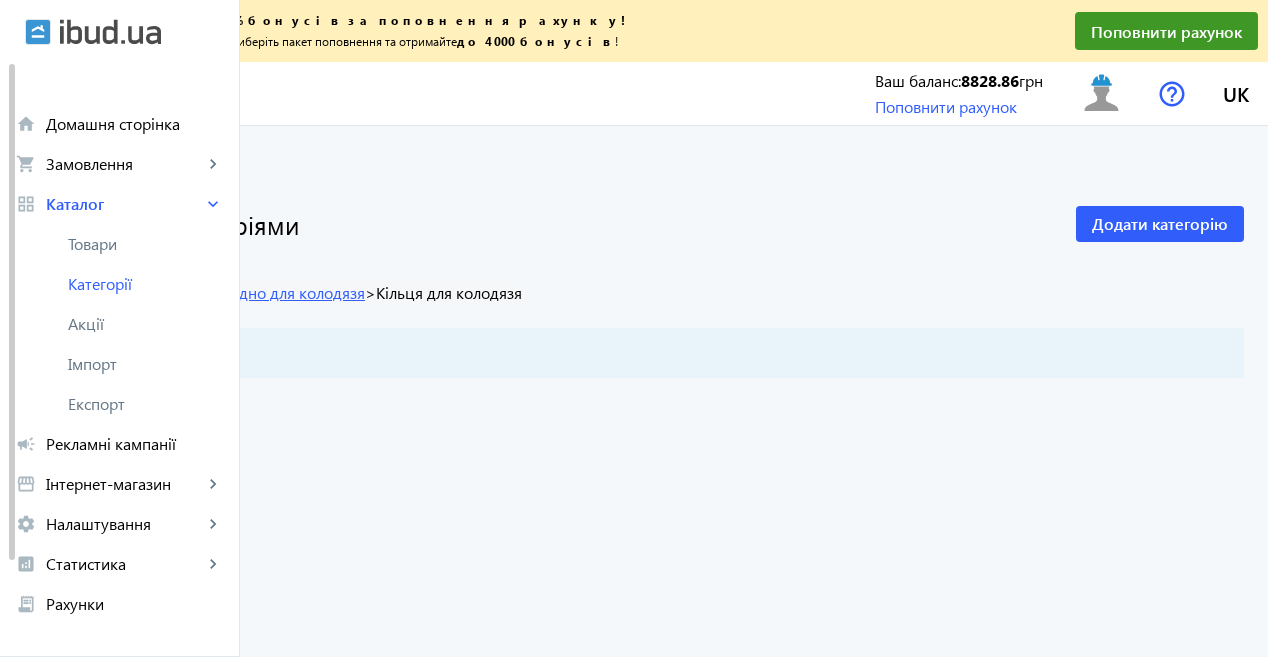 click on "Кільця, кришки, дно для колодязя" 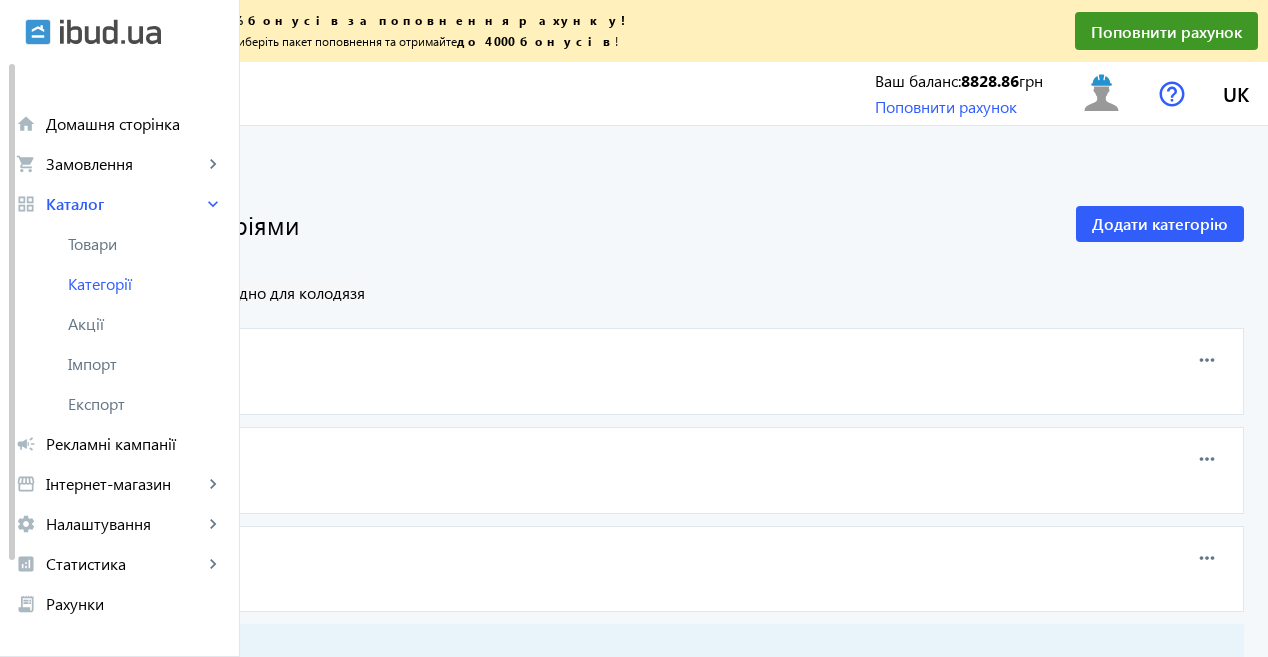 click on "more_horiz" at bounding box center [1207, 558] 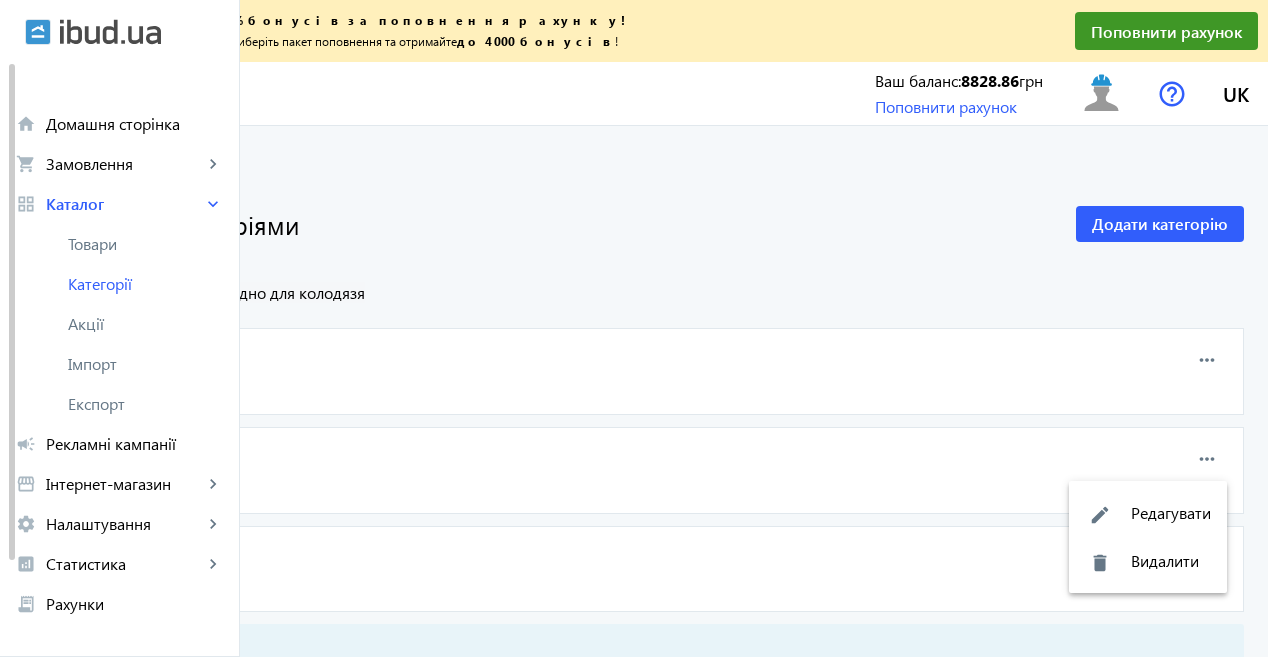 click at bounding box center [634, 328] 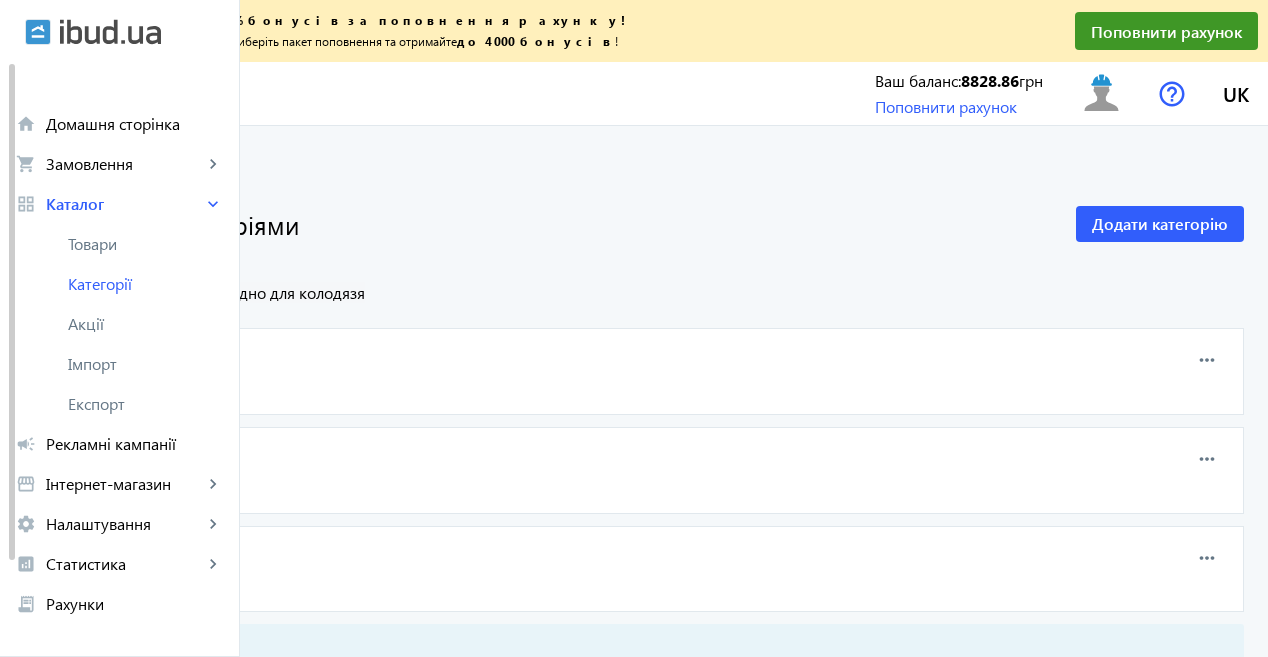 click on "15" at bounding box center [147, 583] 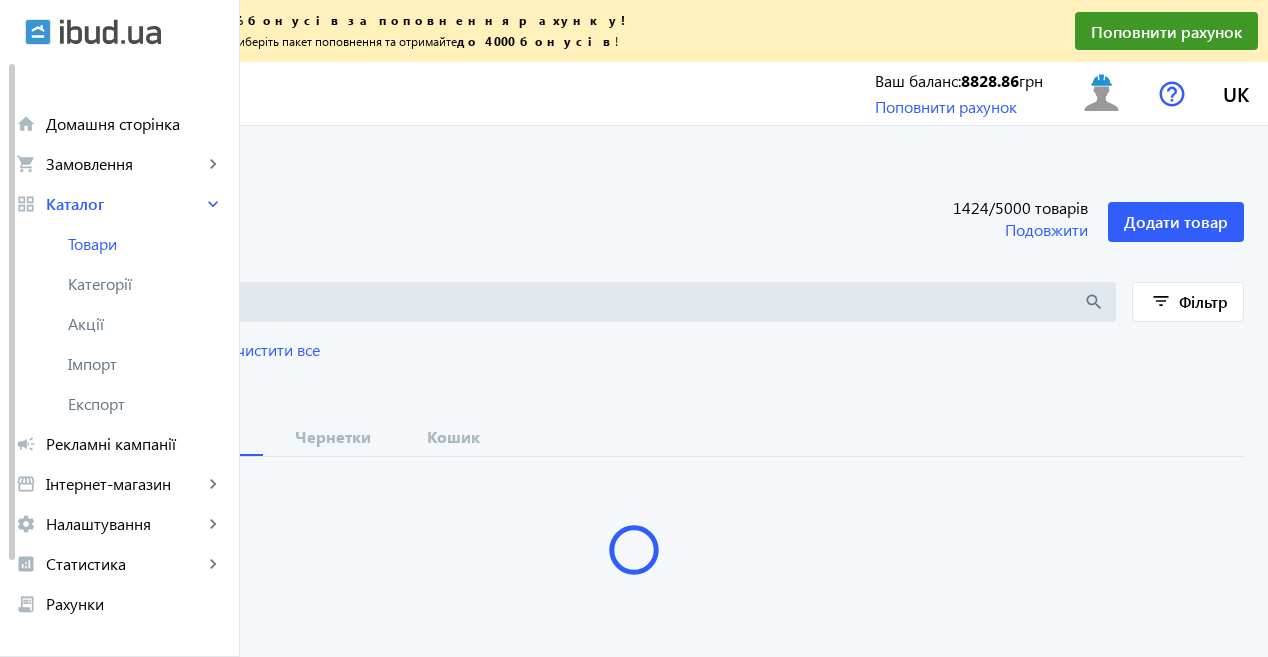 type 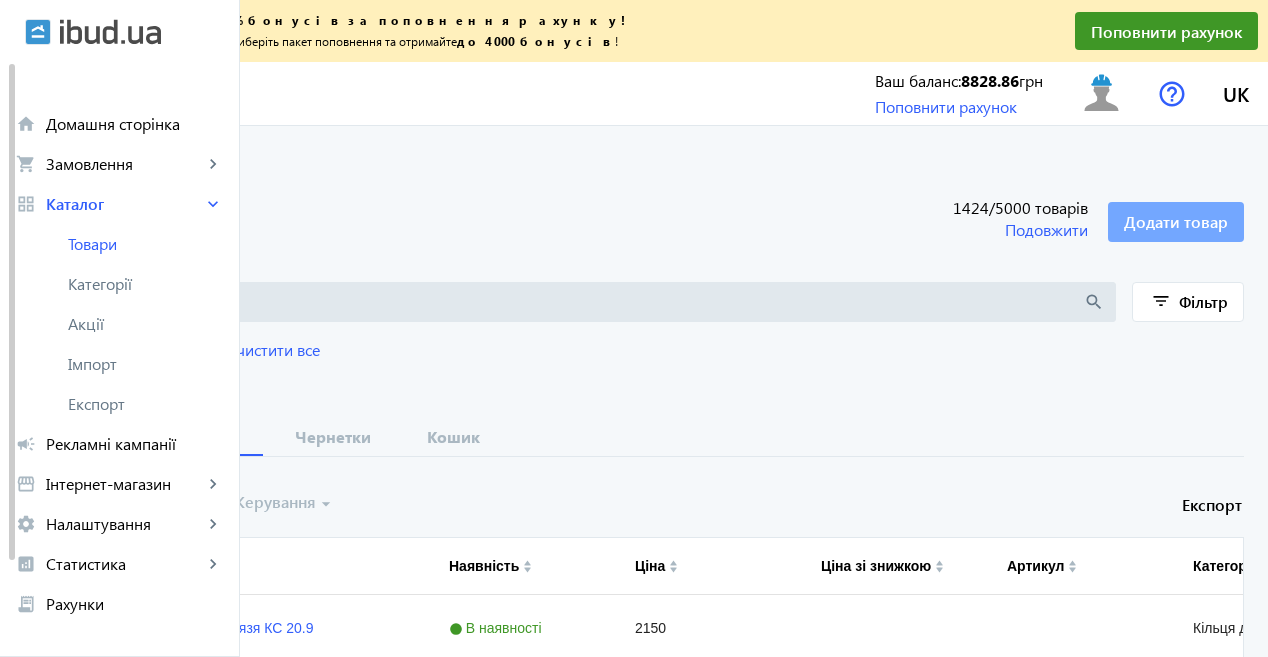 click on "Додати товар" 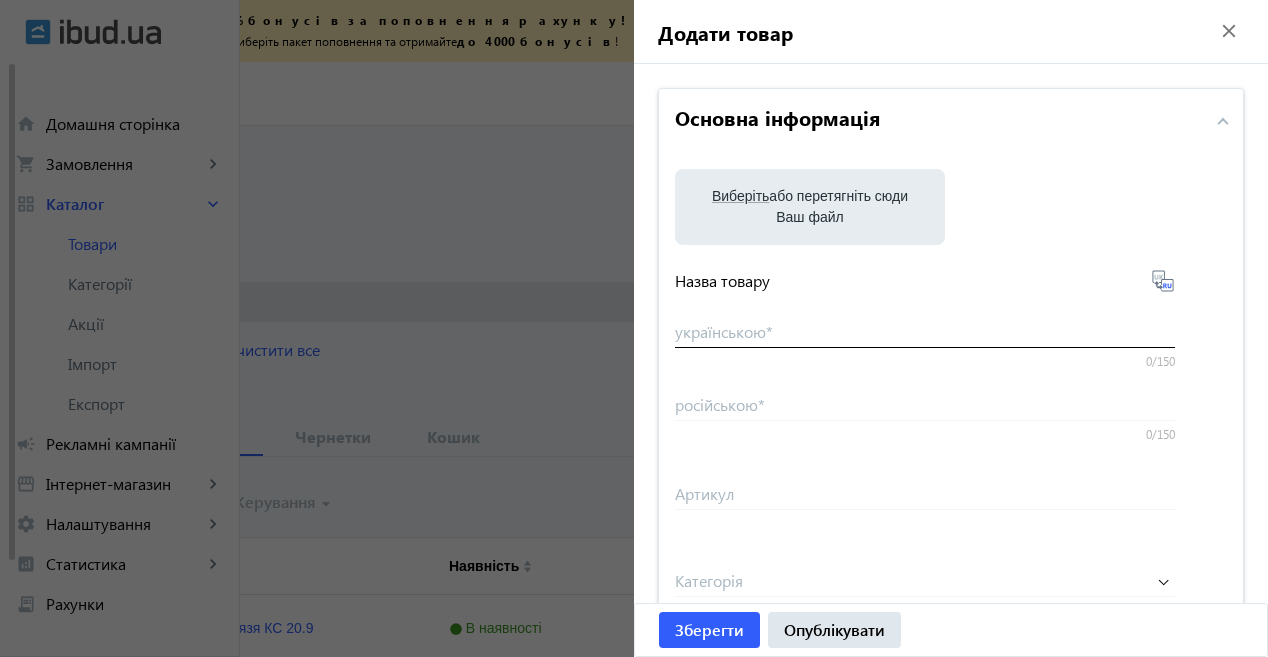 click on "українською  *" at bounding box center [925, 331] 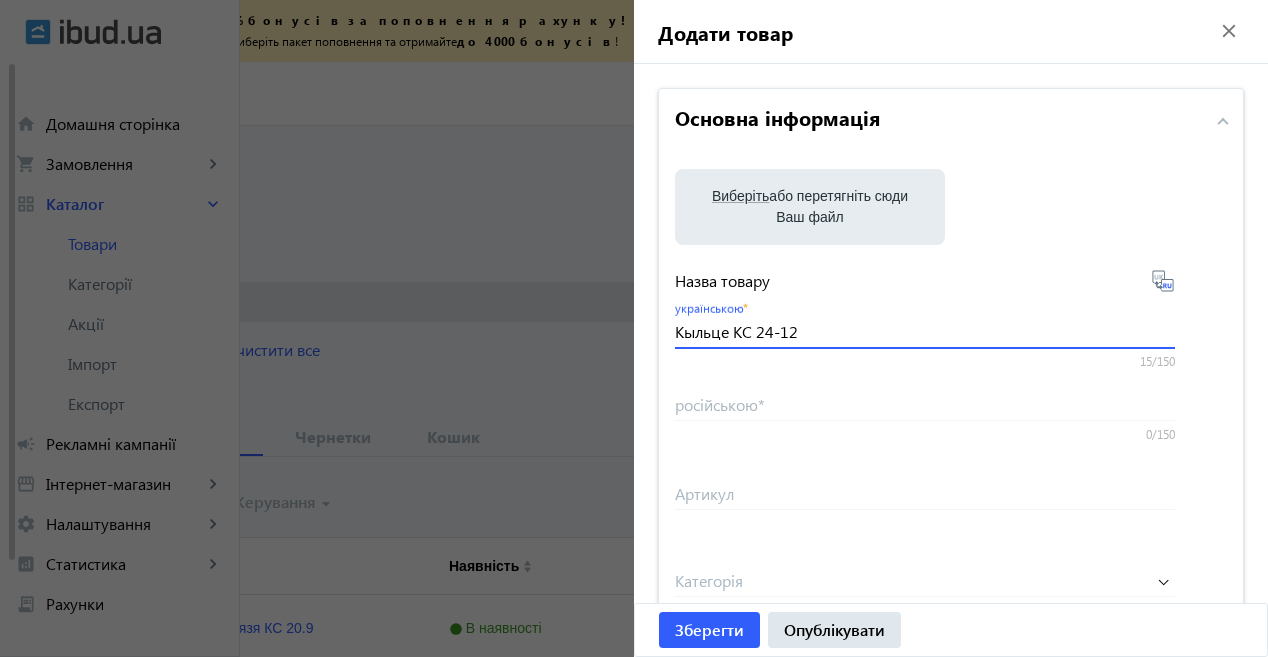 click on "Кыльце КС 24-12" at bounding box center [925, 331] 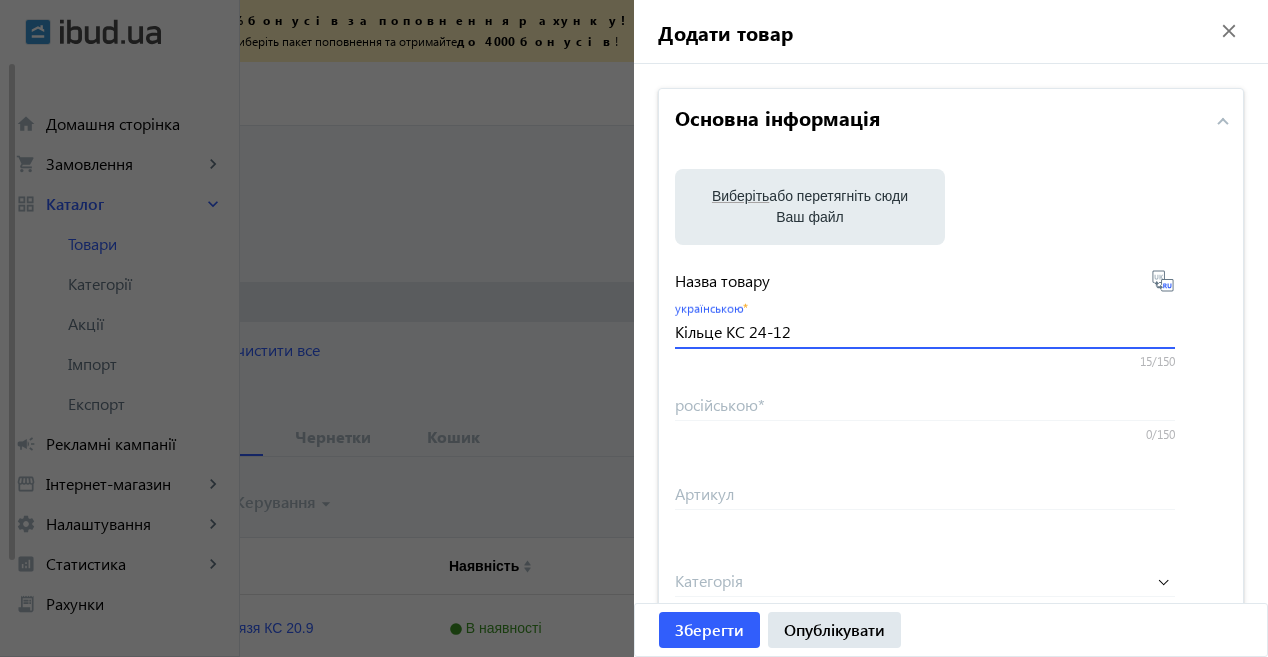 click on "Кільце КС 24-12" at bounding box center [925, 331] 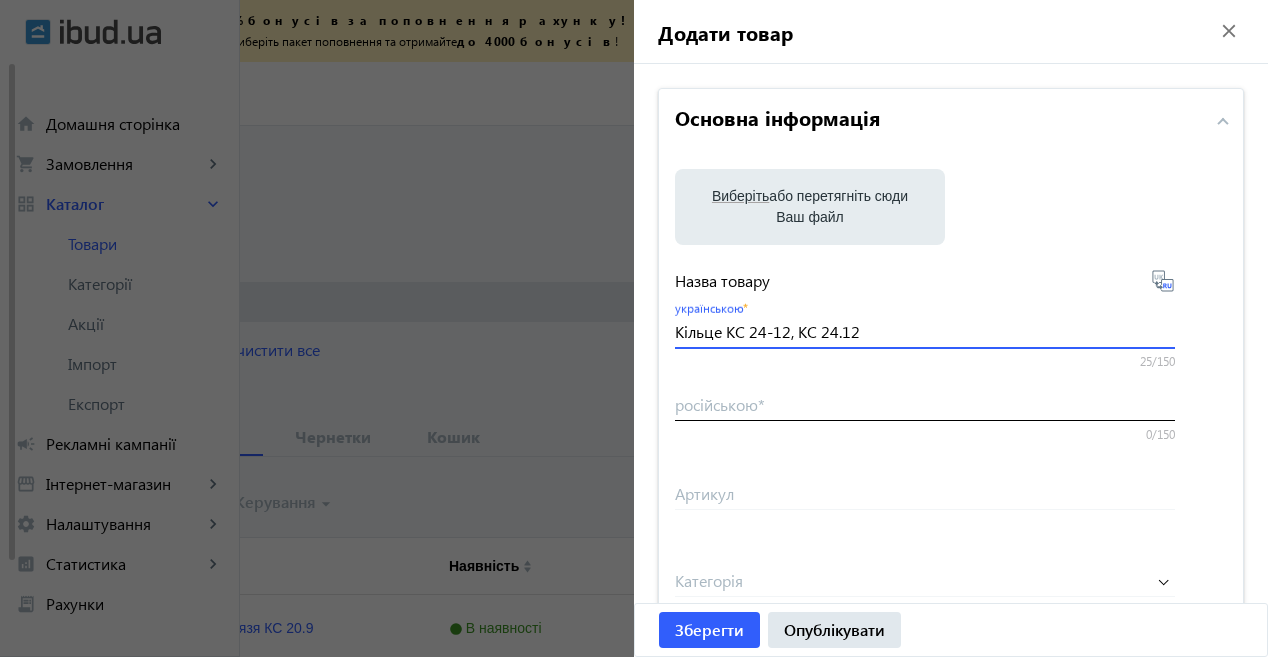 type on "Кільце КС 24-12, КС 24.12" 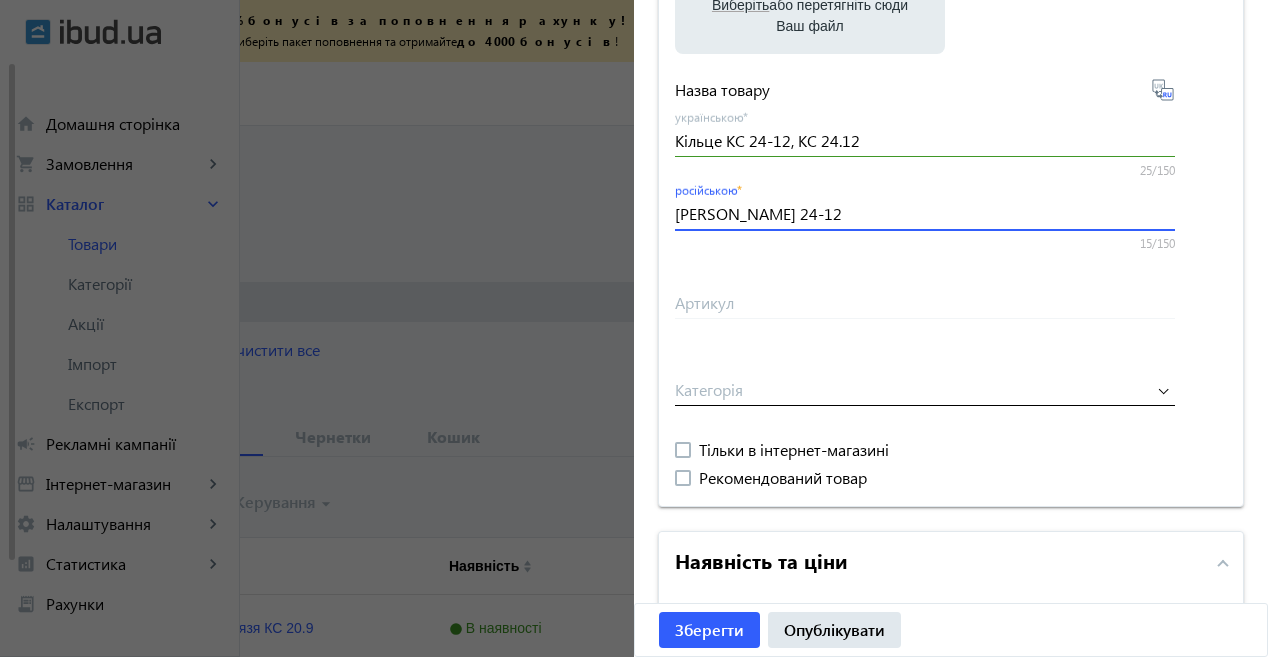 scroll, scrollTop: 200, scrollLeft: 0, axis: vertical 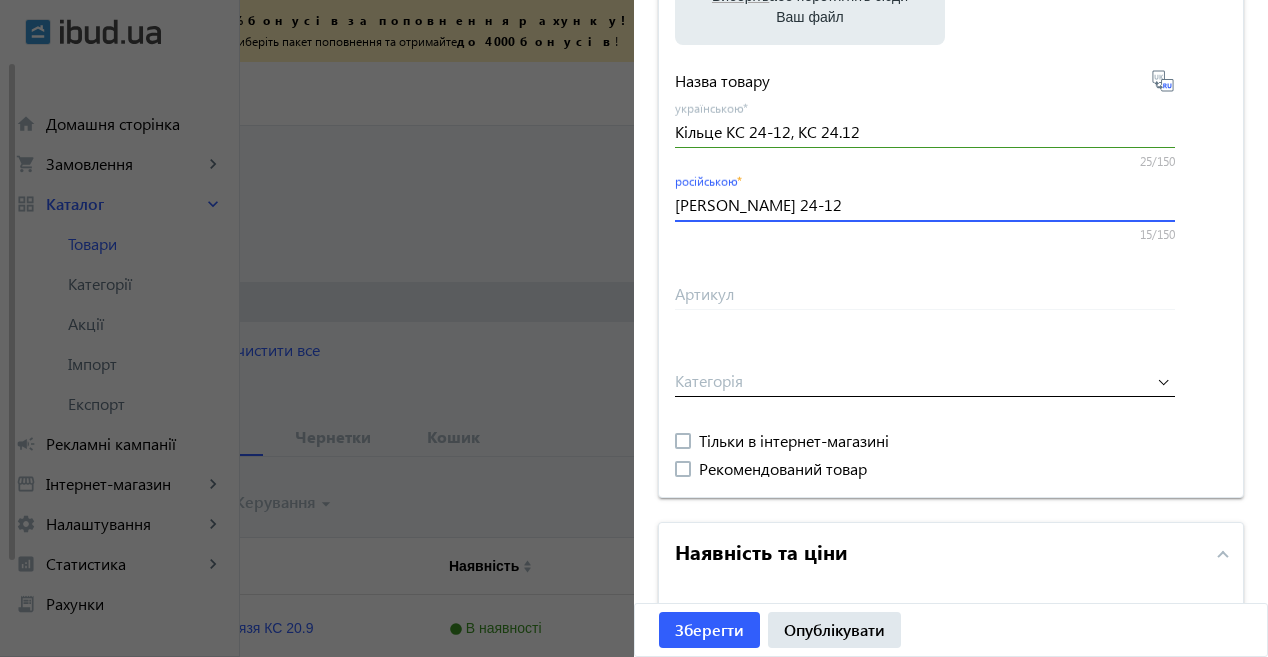type on "[PERSON_NAME] 24-12" 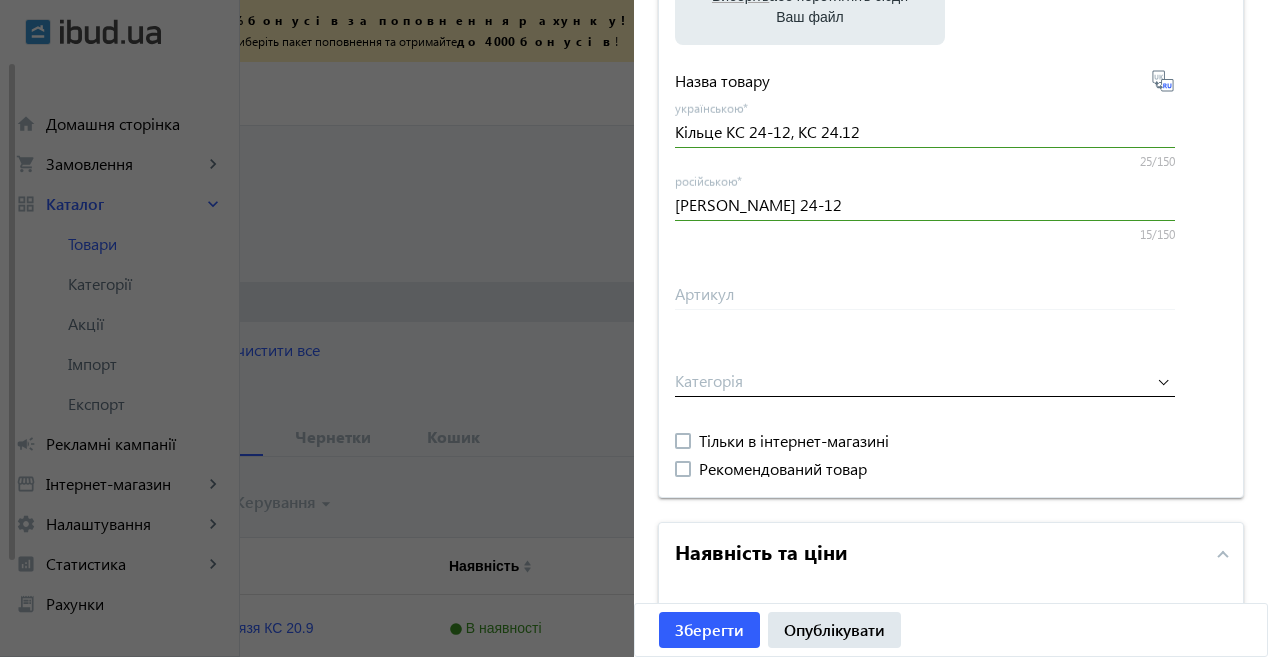 click 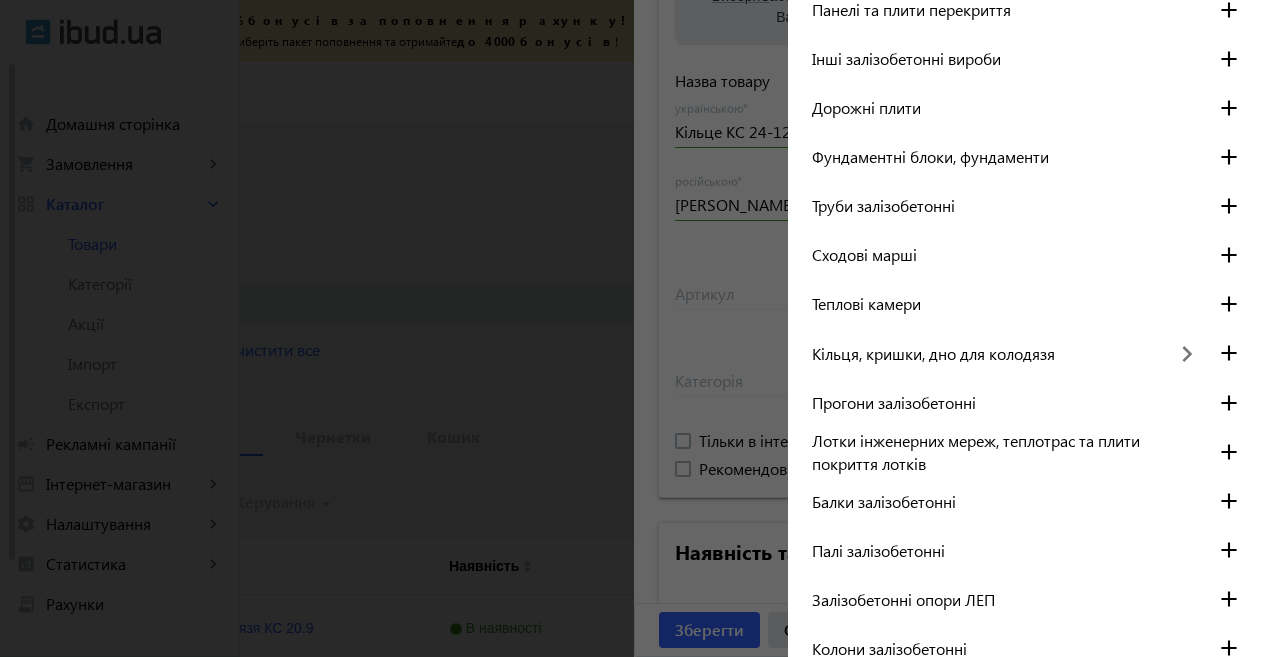 scroll, scrollTop: 300, scrollLeft: 0, axis: vertical 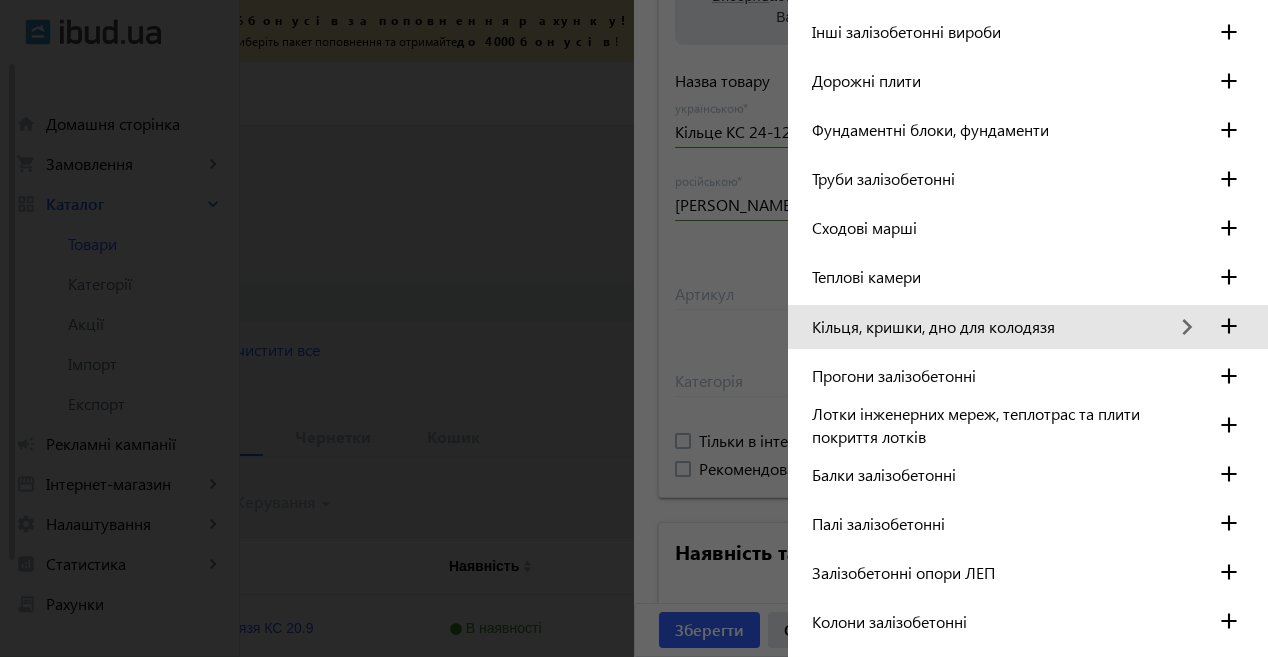 click on "keyboard_arrow_right" 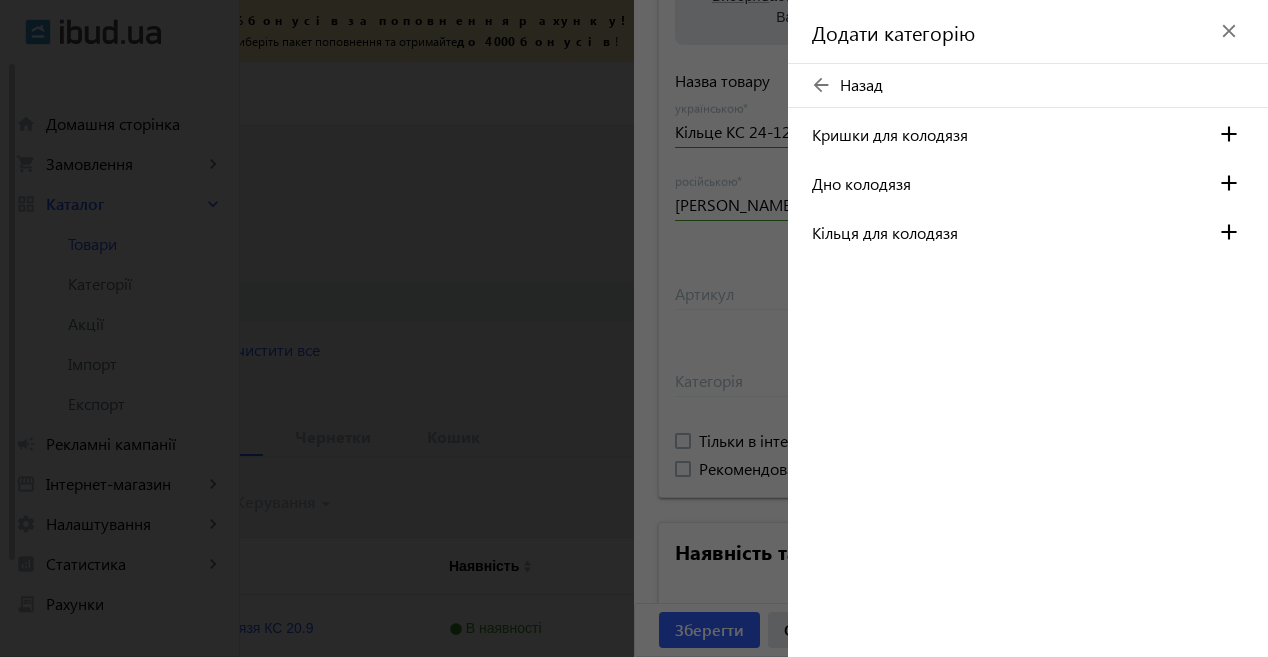 click on "add" 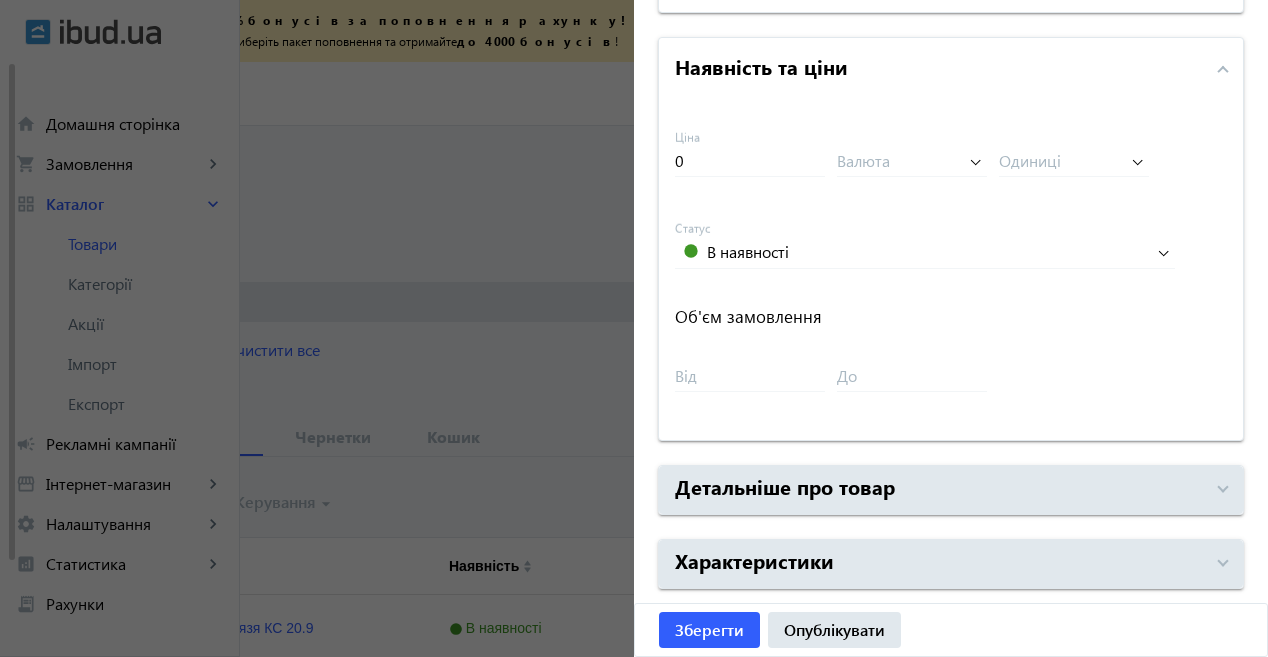 scroll, scrollTop: 700, scrollLeft: 0, axis: vertical 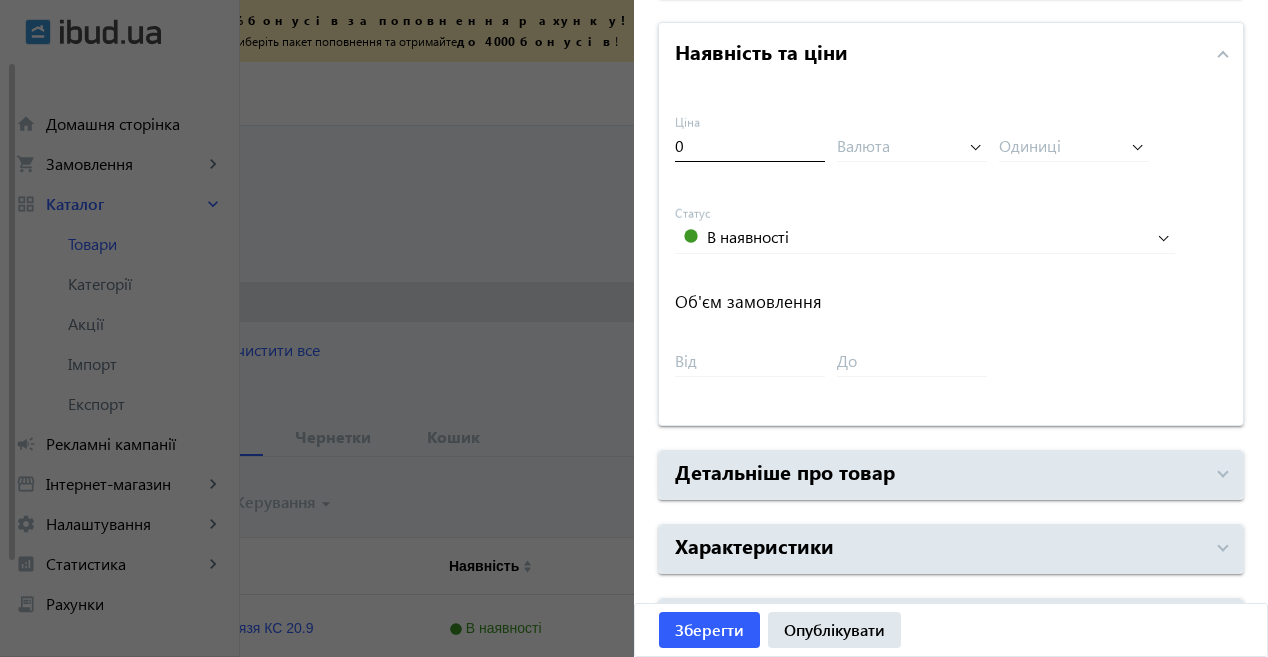 click on "0" at bounding box center (750, 145) 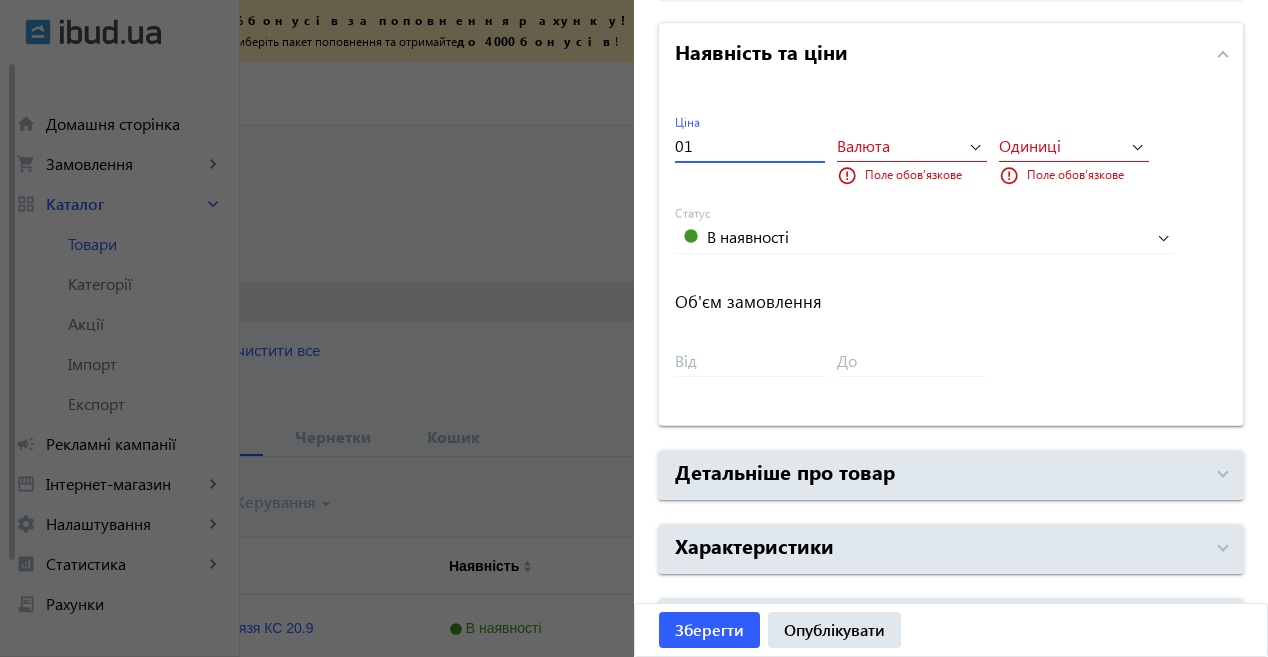 type on "0" 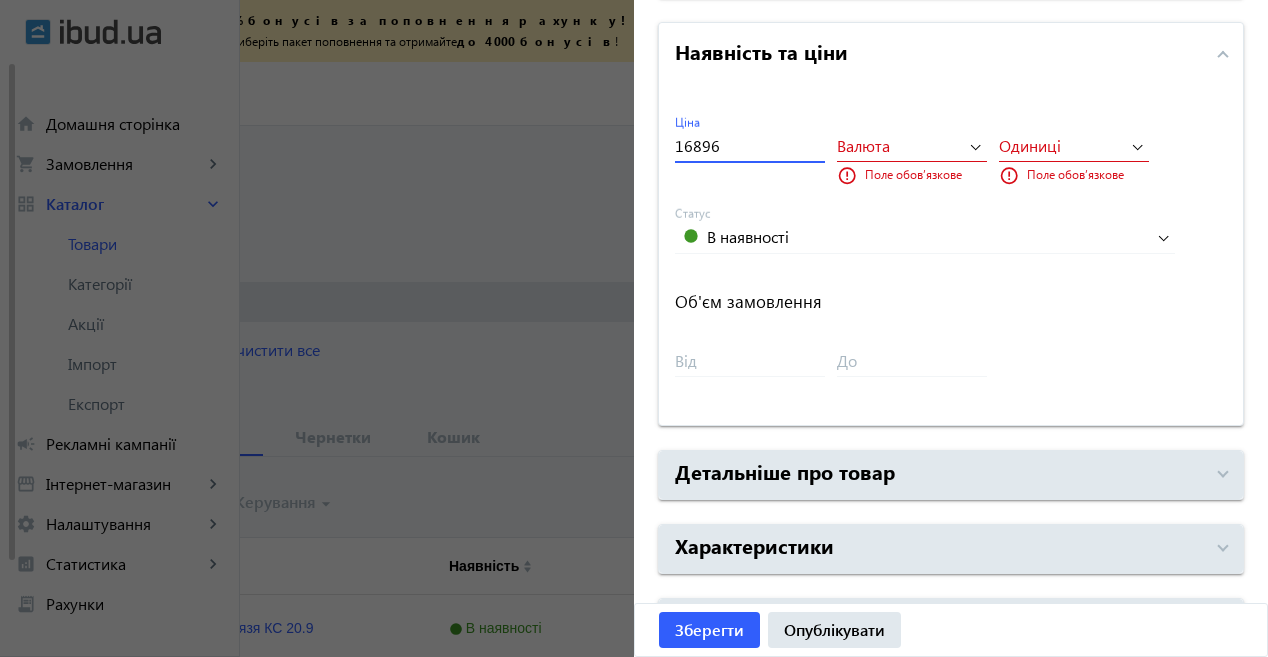 type on "16896" 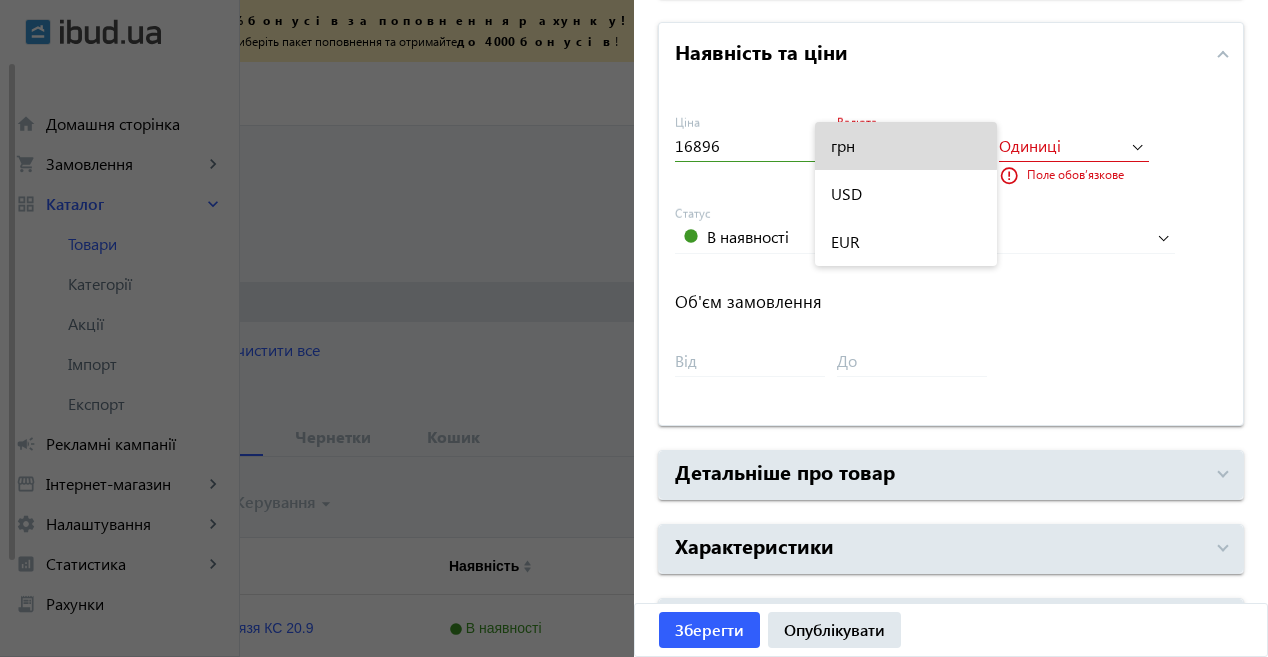click on "грн" at bounding box center [906, 146] 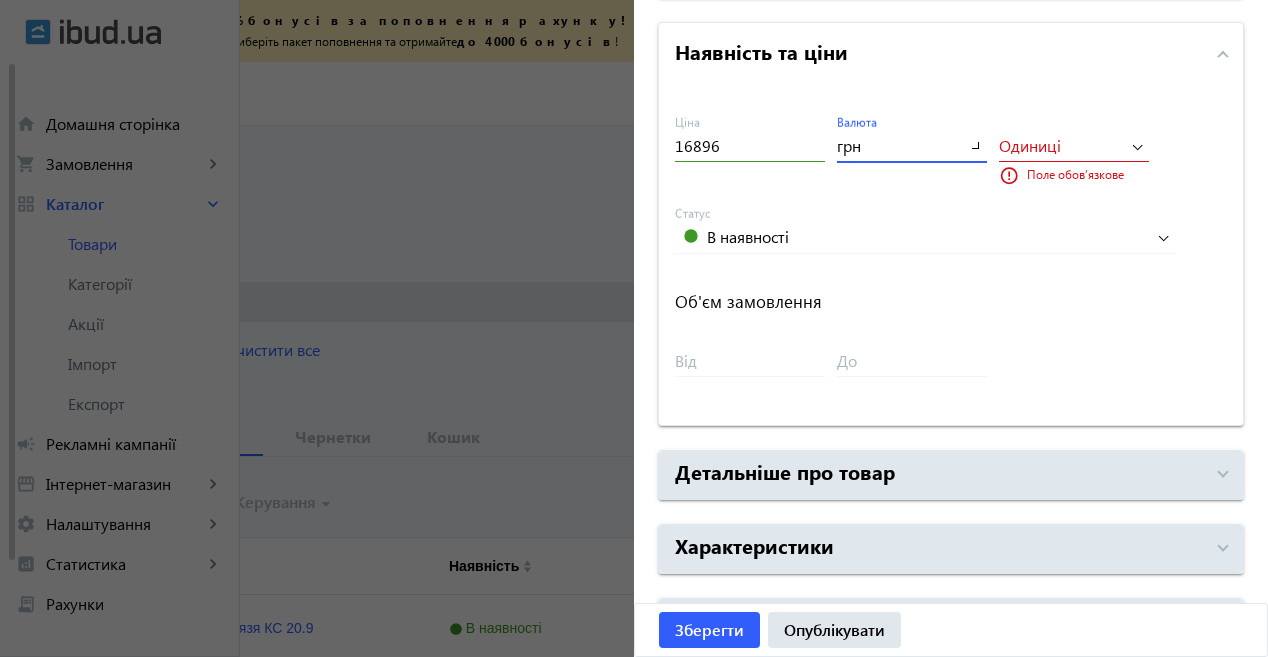 click at bounding box center [1060, 145] 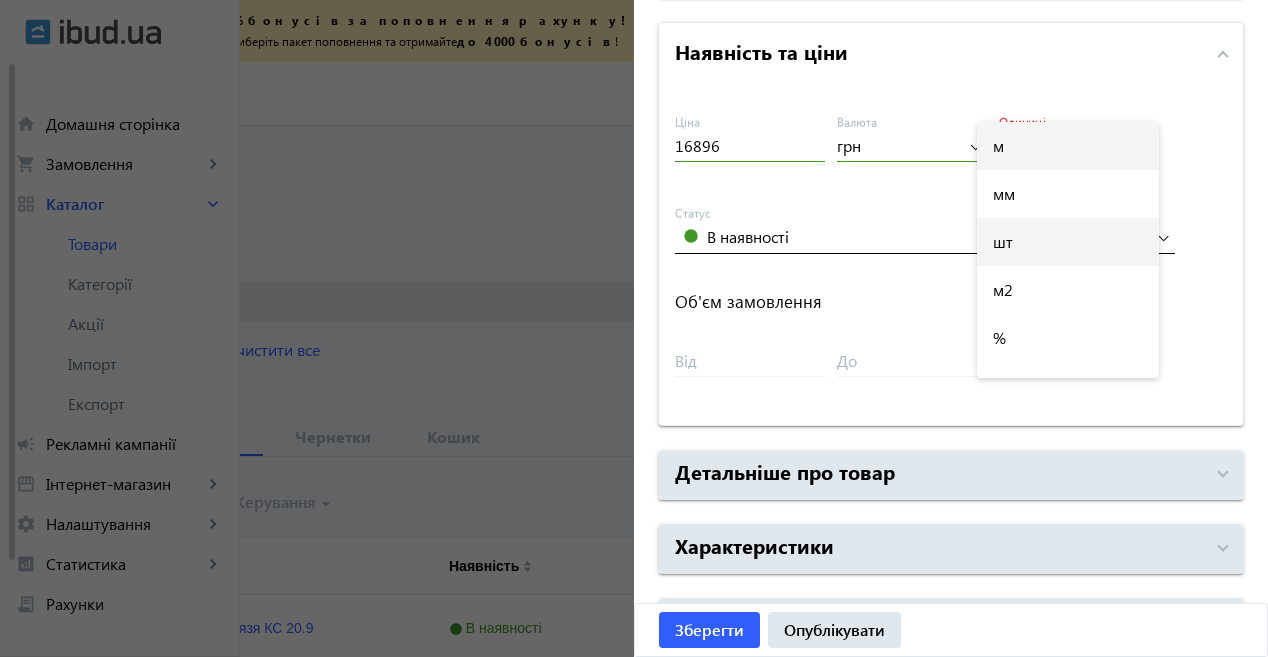 drag, startPoint x: 1047, startPoint y: 246, endPoint x: 1017, endPoint y: 244, distance: 30.066593 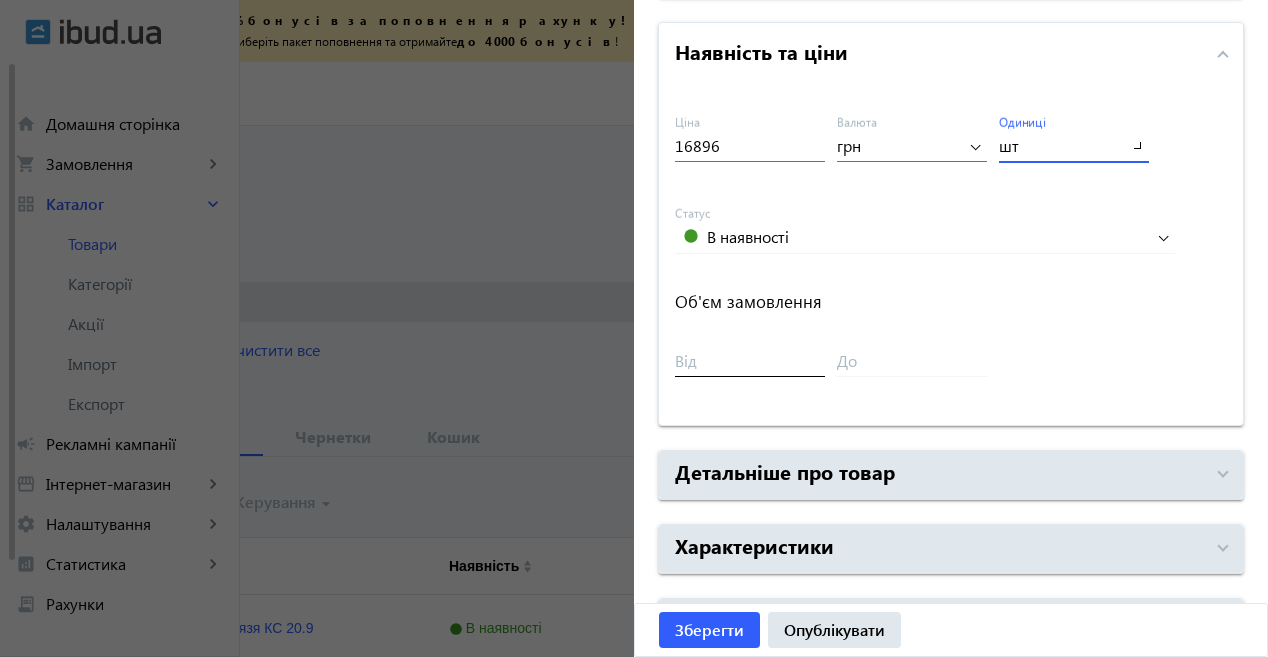 click on "від" at bounding box center (750, 360) 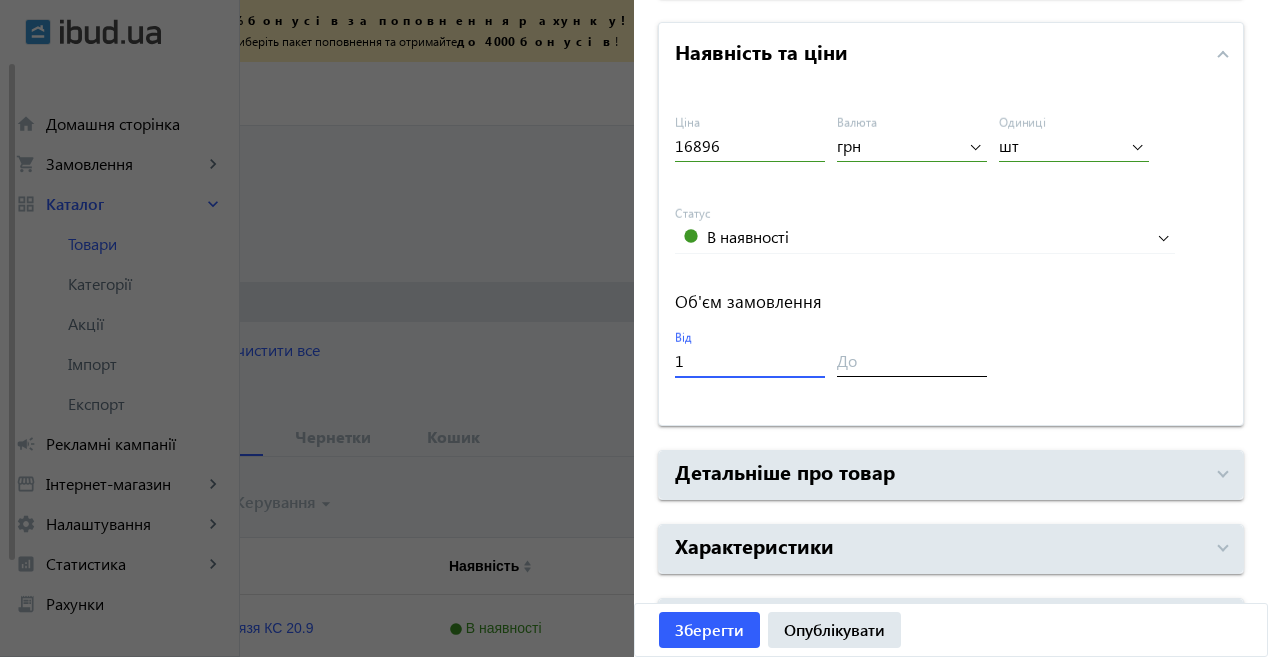 type on "1" 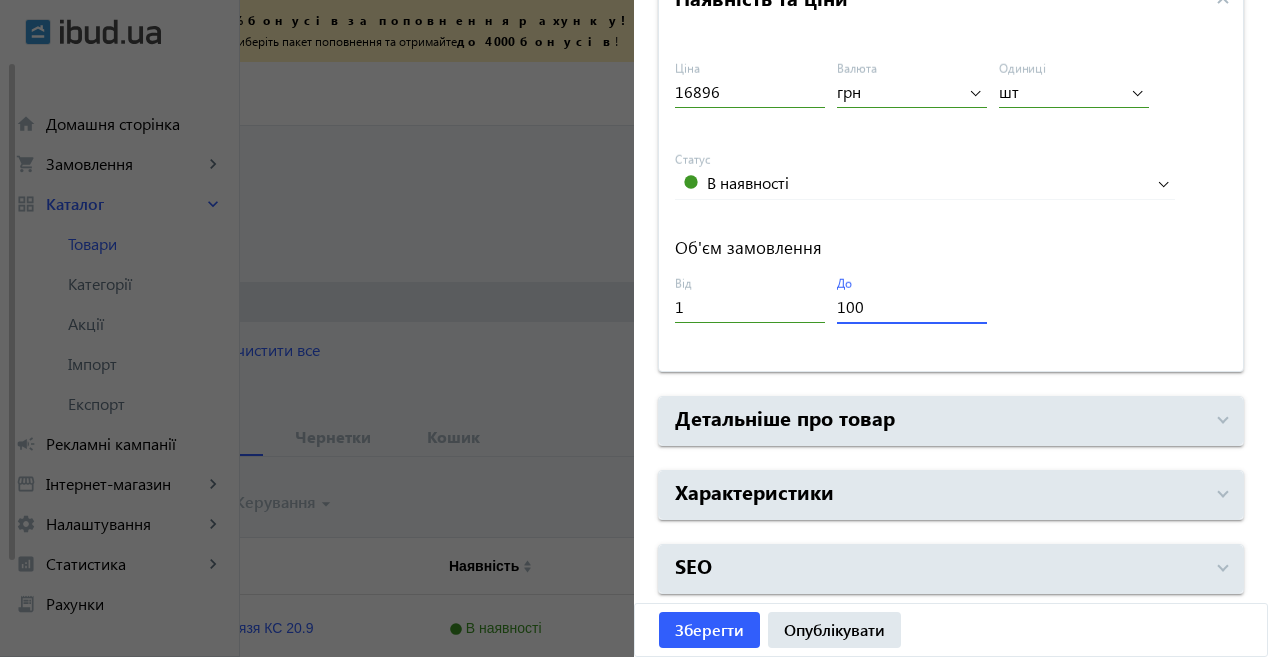 scroll, scrollTop: 755, scrollLeft: 0, axis: vertical 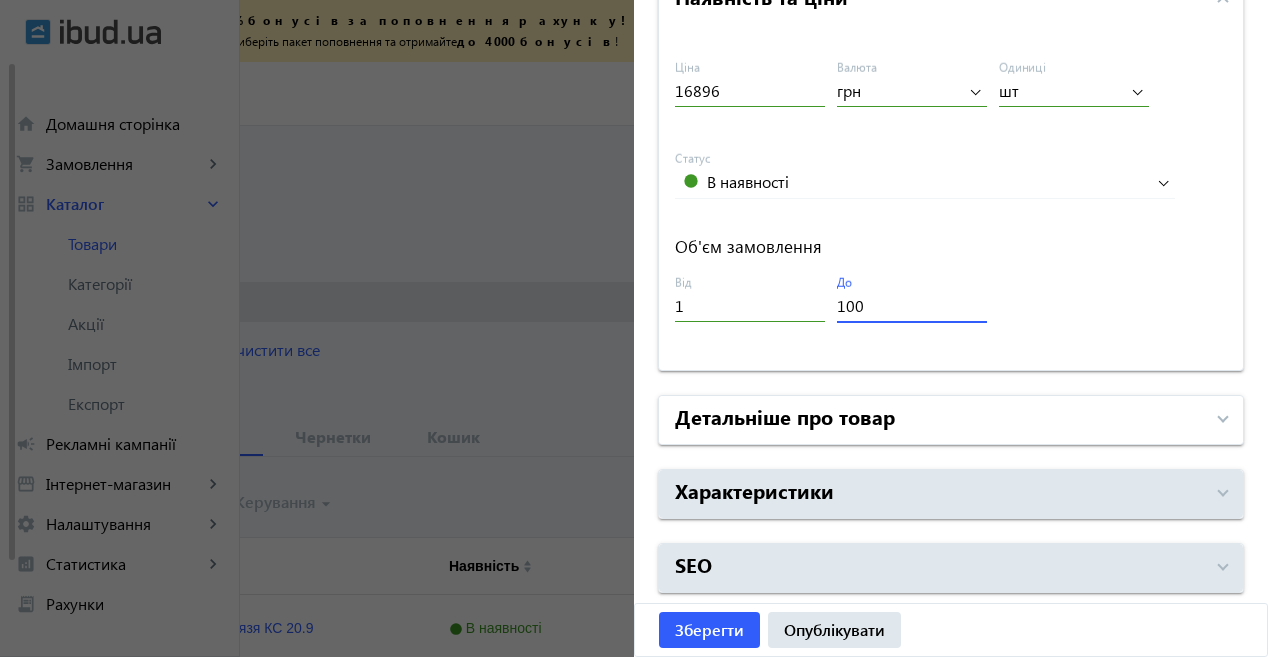 type on "100" 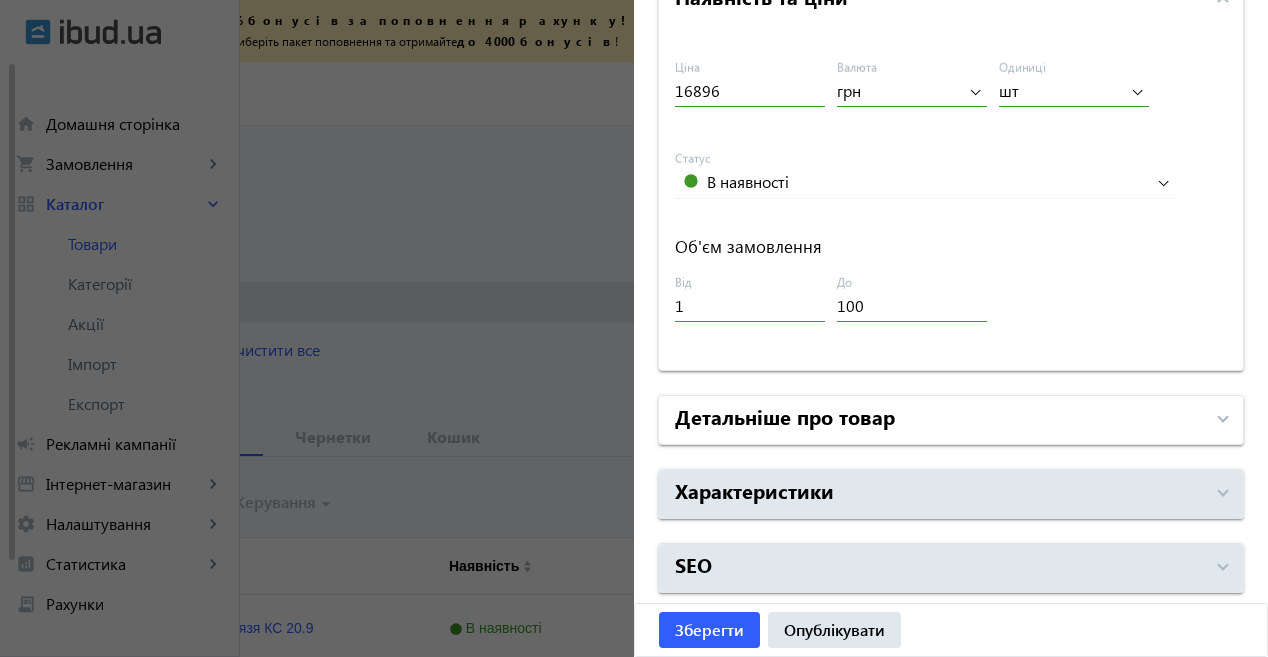 click on "Детальніше про товар" at bounding box center (939, 420) 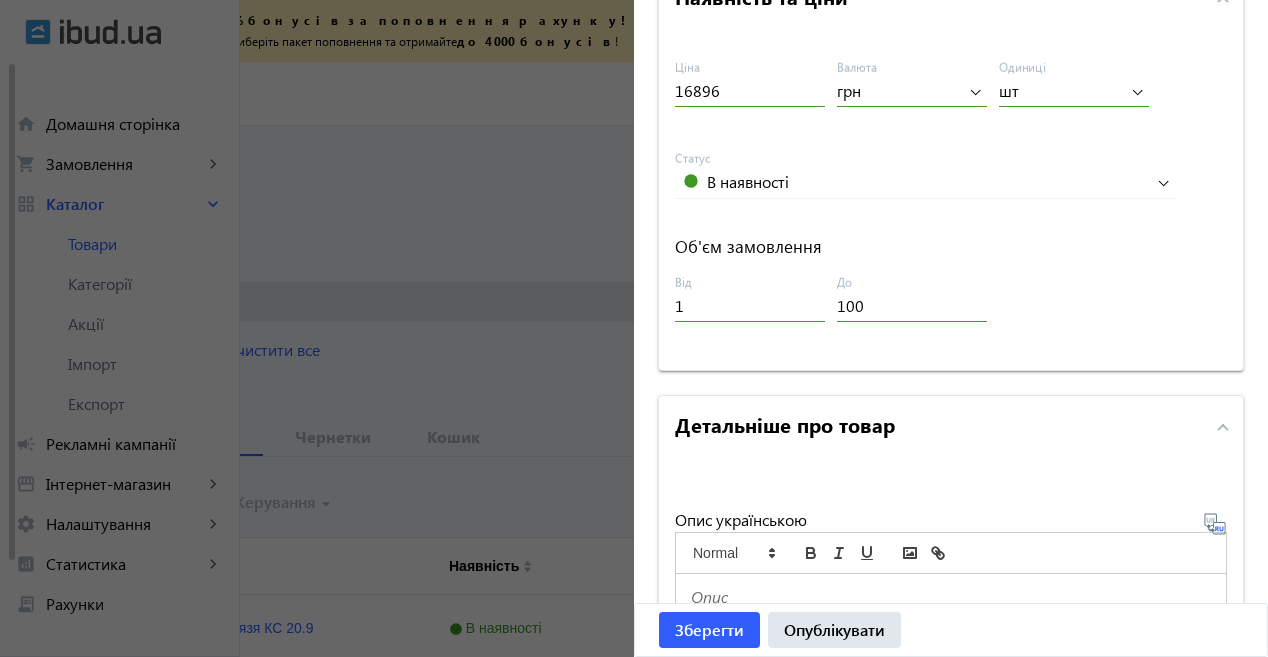 scroll, scrollTop: 1055, scrollLeft: 0, axis: vertical 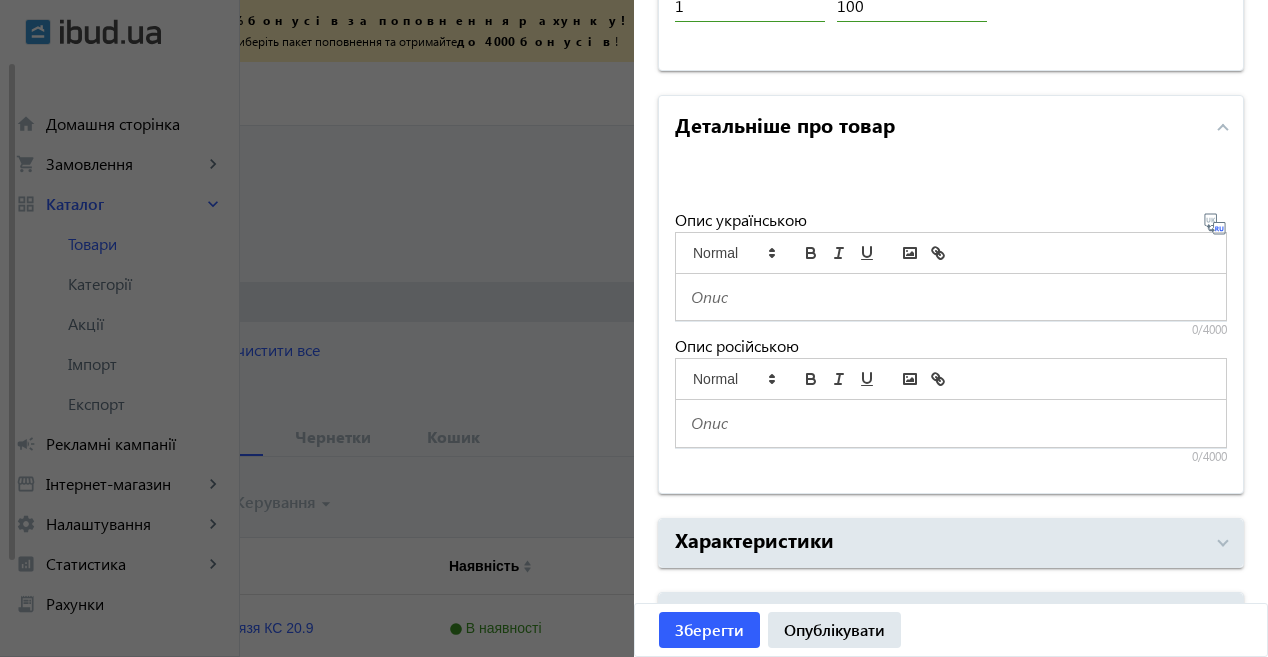 click on "Опис українською                                           0/4000 Опис російською                                           0/4000" at bounding box center [951, 326] 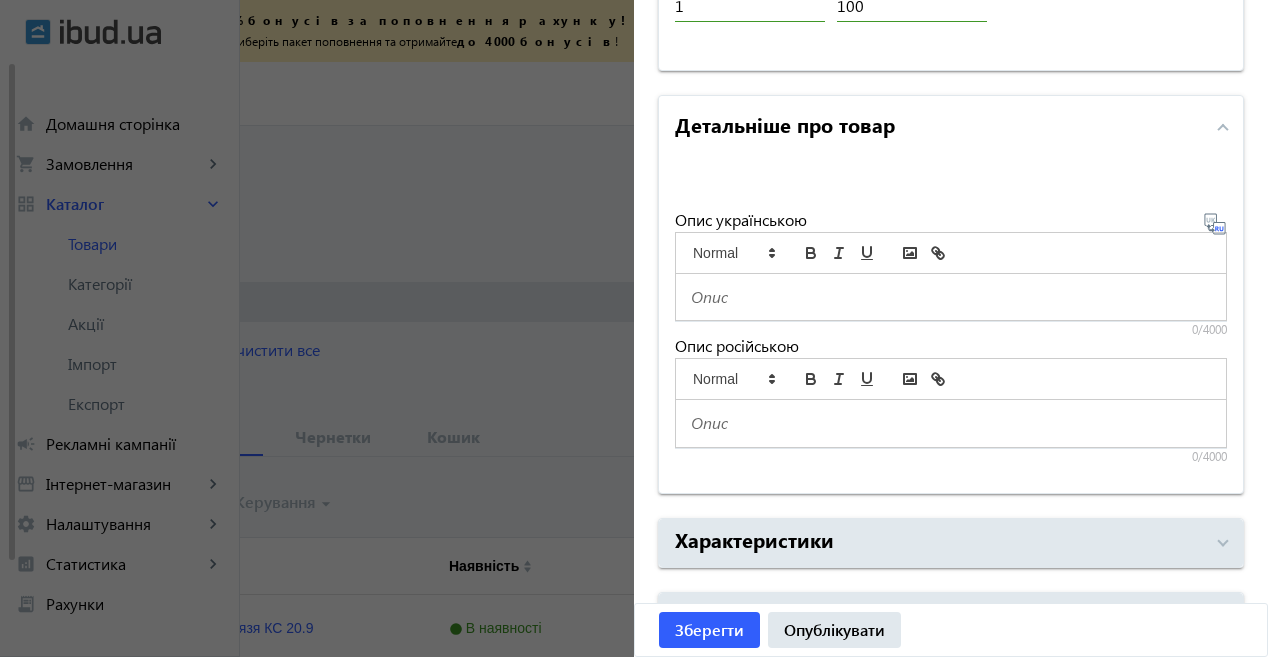 click at bounding box center (951, 297) 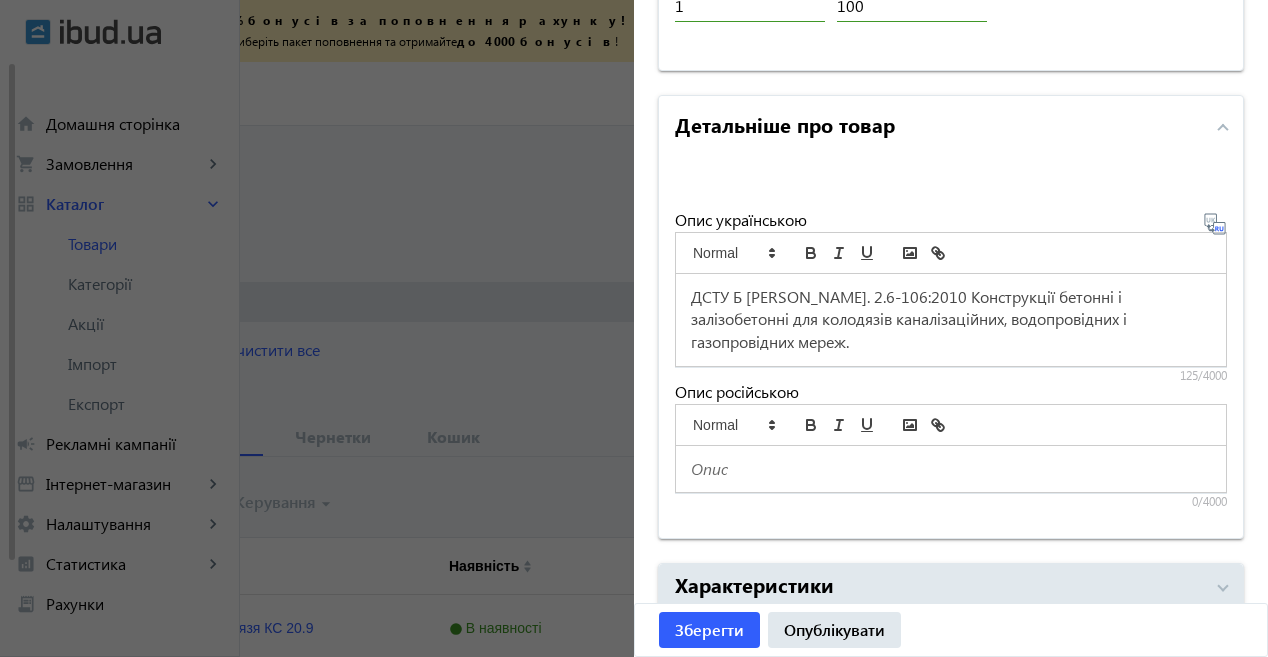 click on "ДСТУ Б [PERSON_NAME]. 2.6-106:2010 Конструкції бетонні і залізобетонні для колодязів каналізаційних, водопровідних і газопровідних мереж." at bounding box center [951, 320] 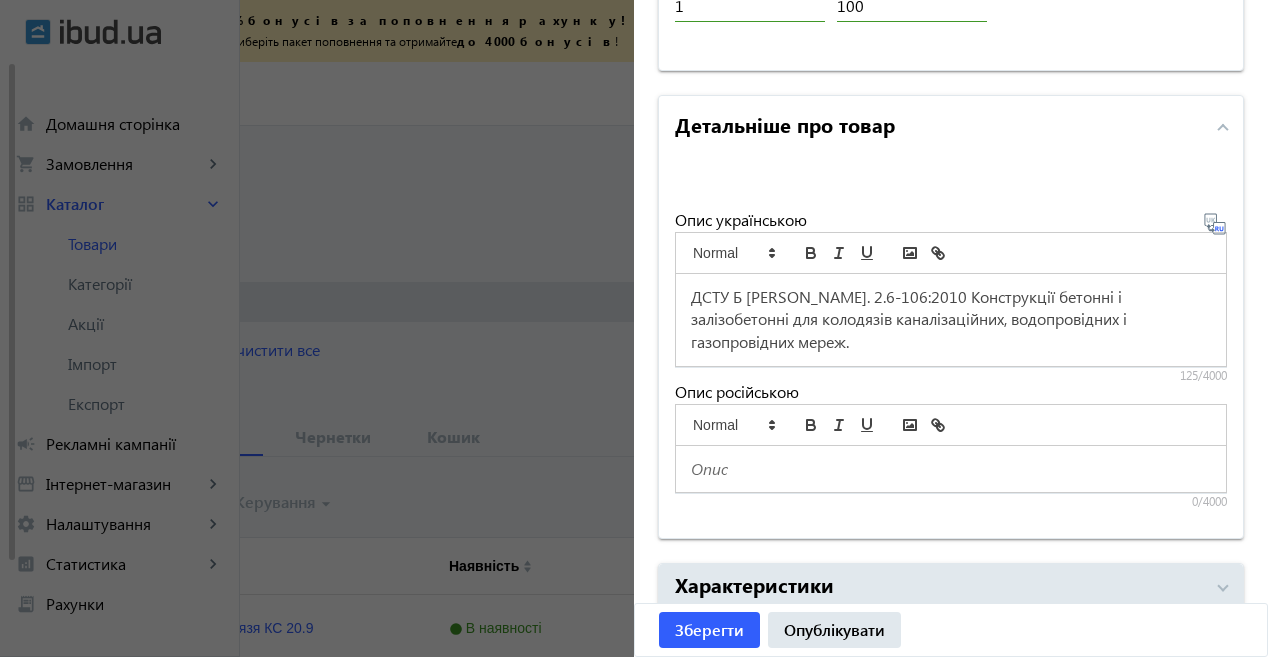 type 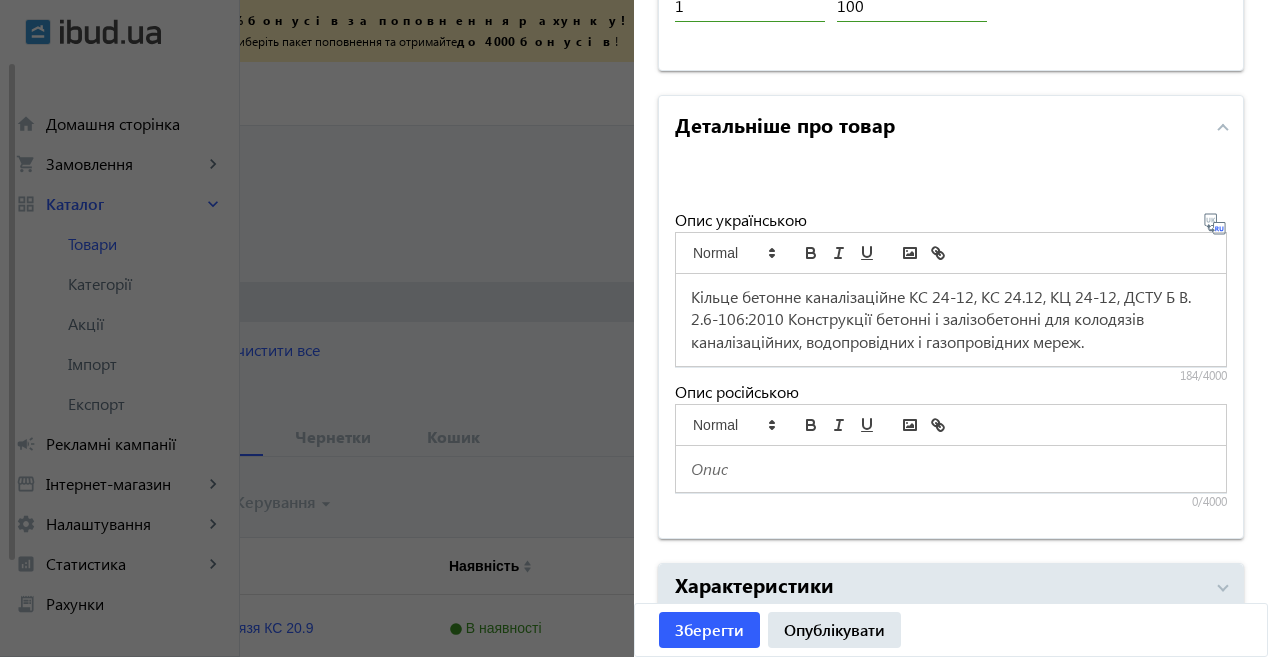 click at bounding box center [951, 469] 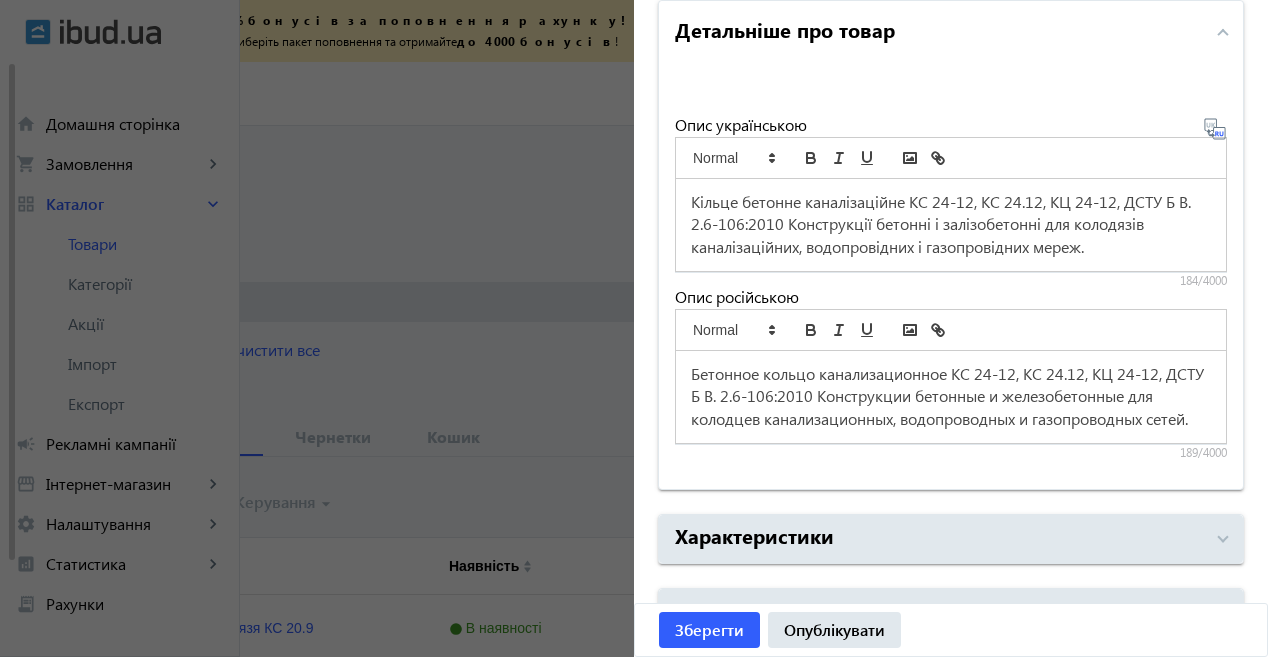 scroll, scrollTop: 1155, scrollLeft: 0, axis: vertical 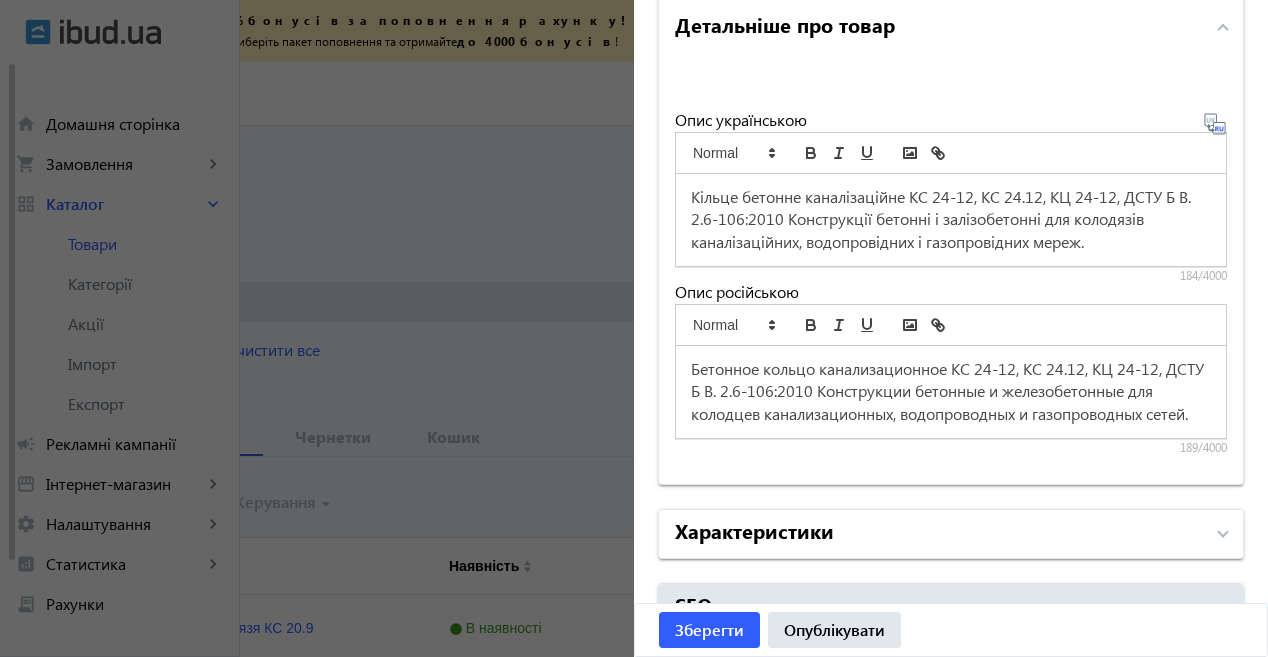 click on "Характеристики" at bounding box center (754, 530) 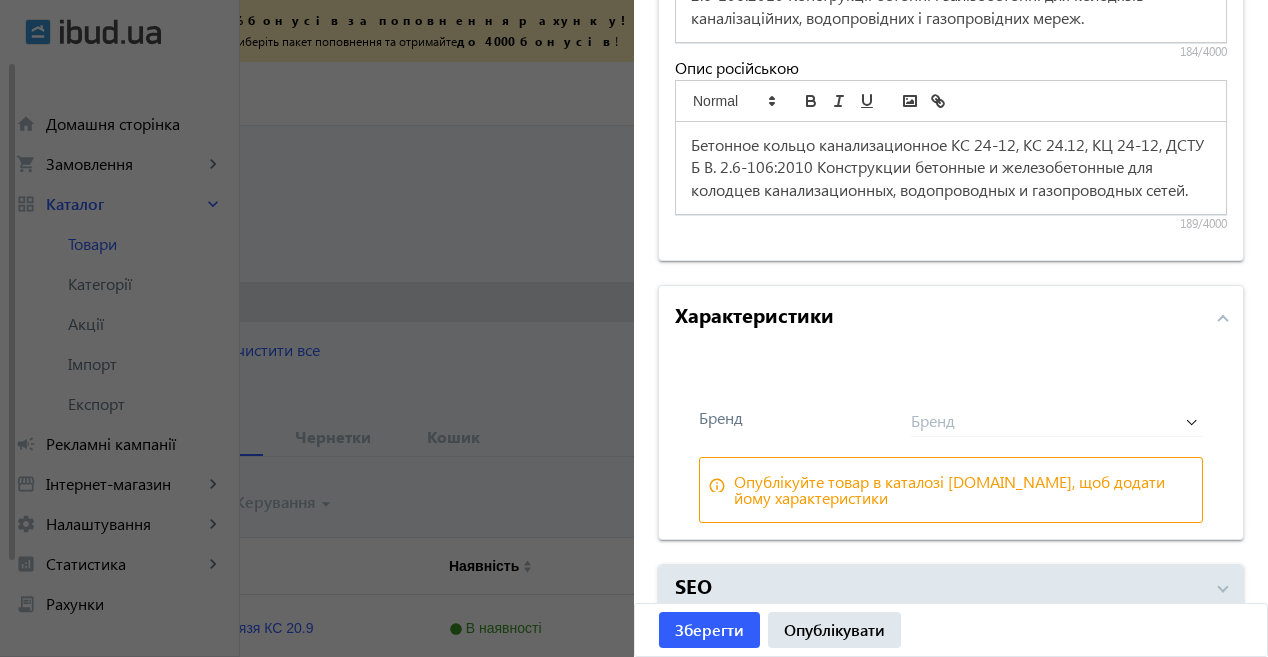 scroll, scrollTop: 1400, scrollLeft: 0, axis: vertical 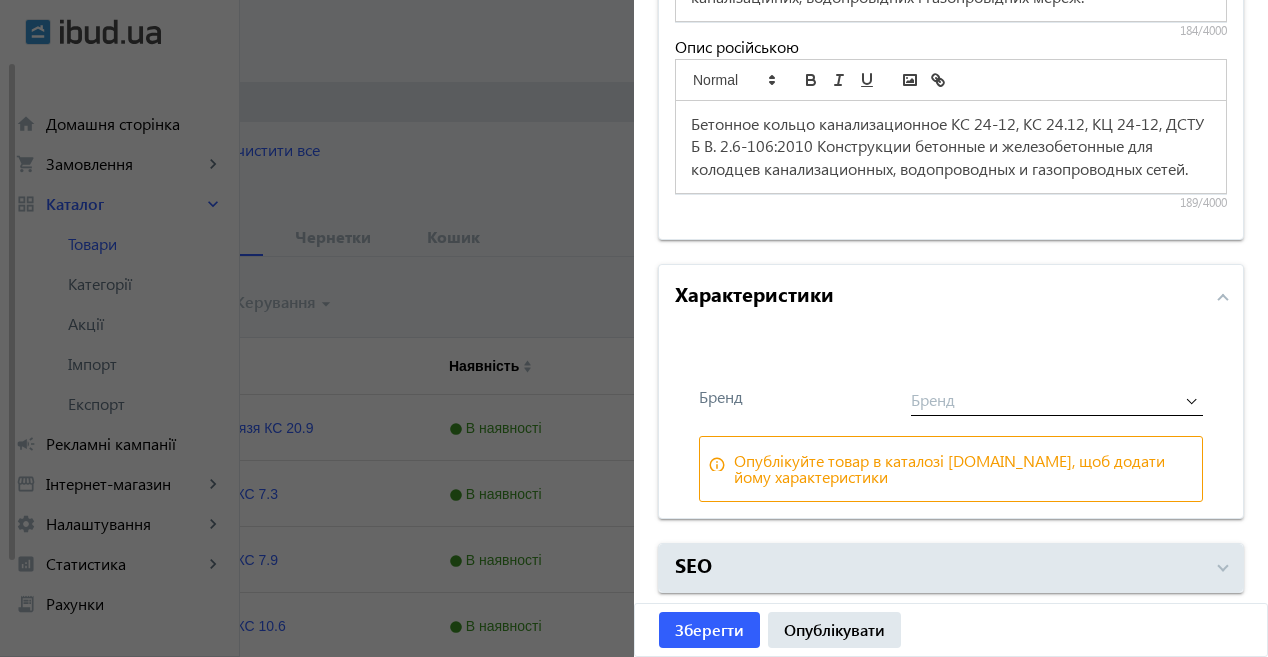click at bounding box center (1057, 392) 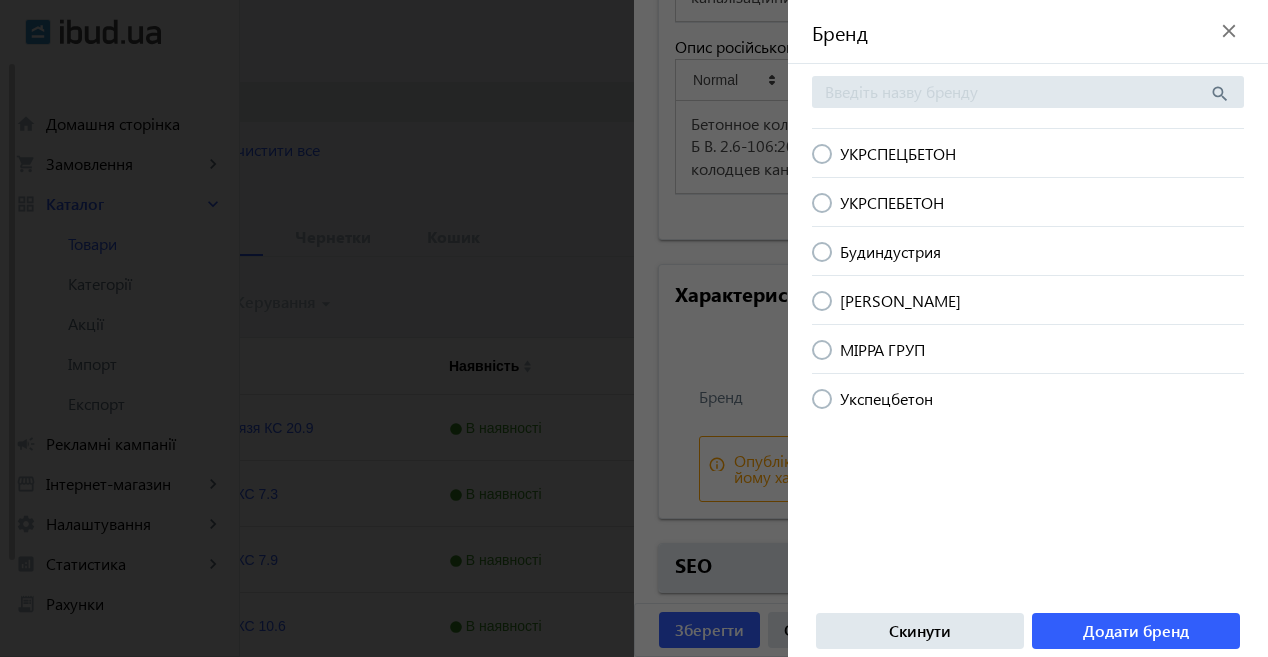 click on "УКРСПЕЦБЕТОН" at bounding box center [898, 153] 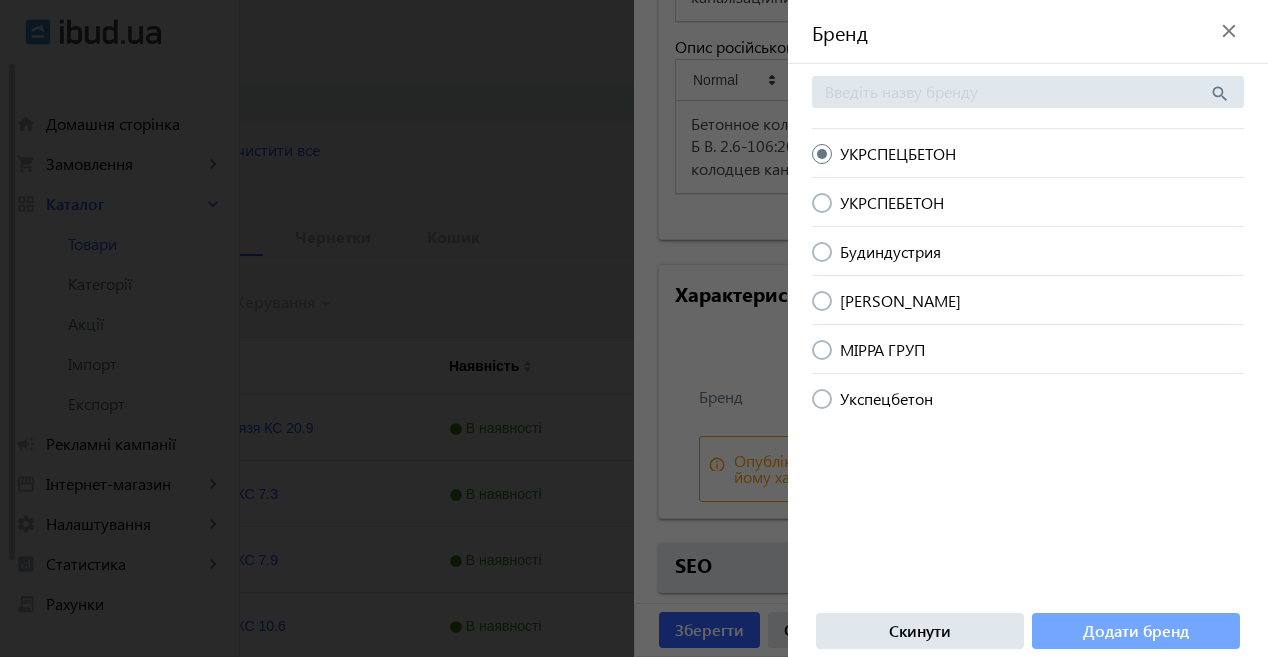 click on "Додати бренд" 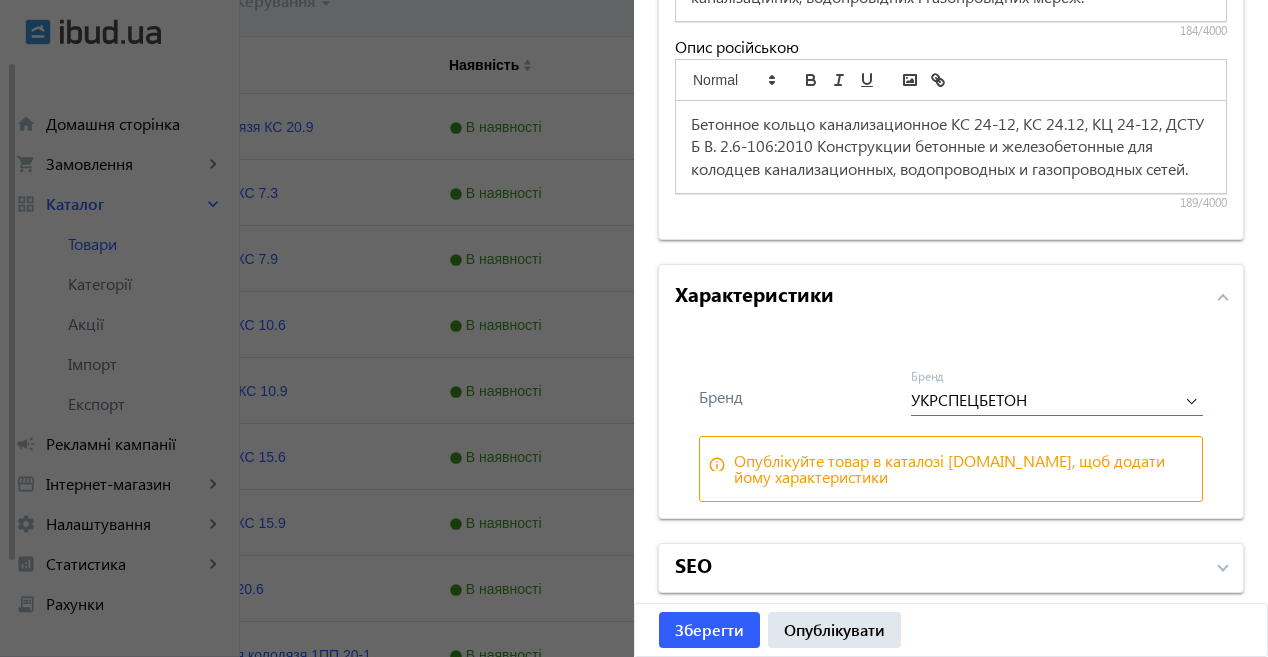 scroll, scrollTop: 600, scrollLeft: 0, axis: vertical 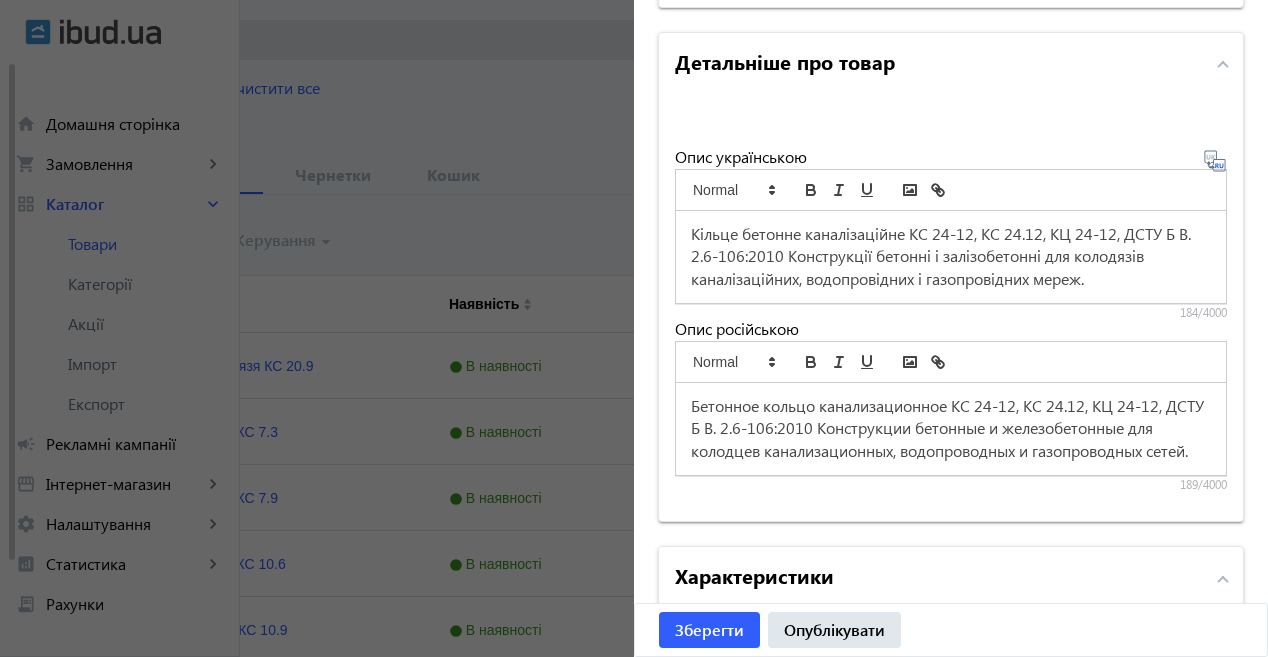 click on "Кільце бетонне каналізаційне КС 24-12, КС 24.12, КЦ 24-12, ДСТУ Б В. 2.6-106:2010 Конструкції бетонні і залізобетонні для колодязів каналізаційних, водопровідних і газопровідних мереж." at bounding box center [951, 257] 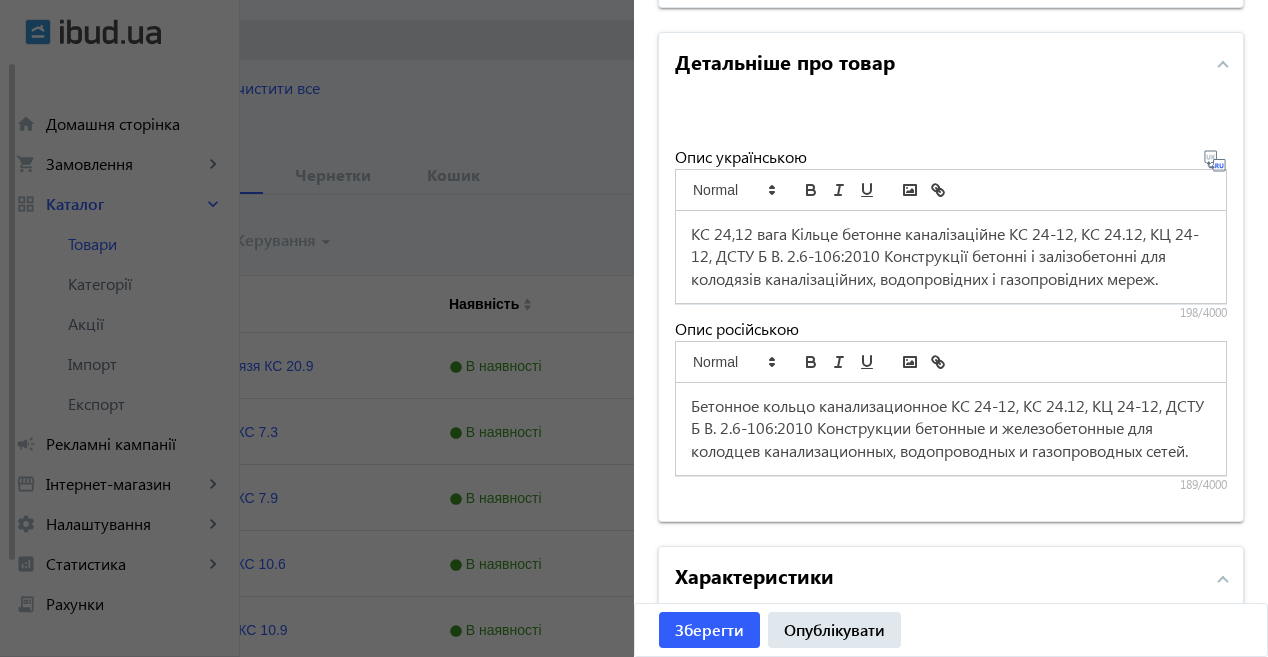 click on "КС 24,12 вага Кільце бетонне каналізаційне КС 24-12, КС 24.12, КЦ 24-12, ДСТУ Б В. 2.6-106:2010 Конструкції бетонні і залізобетонні для колодязів каналізаційних, водопровідних і газопровідних мереж." at bounding box center [945, 256] 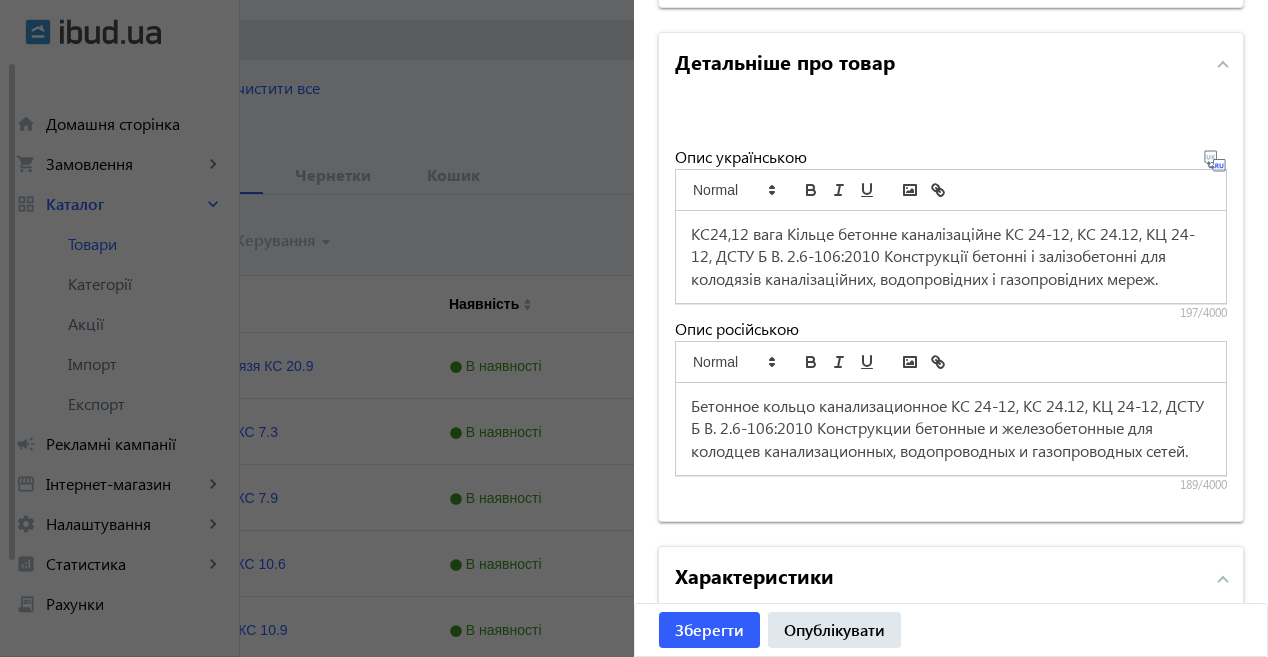 click on "КС24,12 вага Кільце бетонне каналізаційне КС 24-12, КС 24.12, КЦ 24-12, ДСТУ Б В. 2.6-106:2010 Конструкції бетонні і залізобетонні для колодязів каналізаційних, водопровідних і газопровідних мереж." at bounding box center [943, 256] 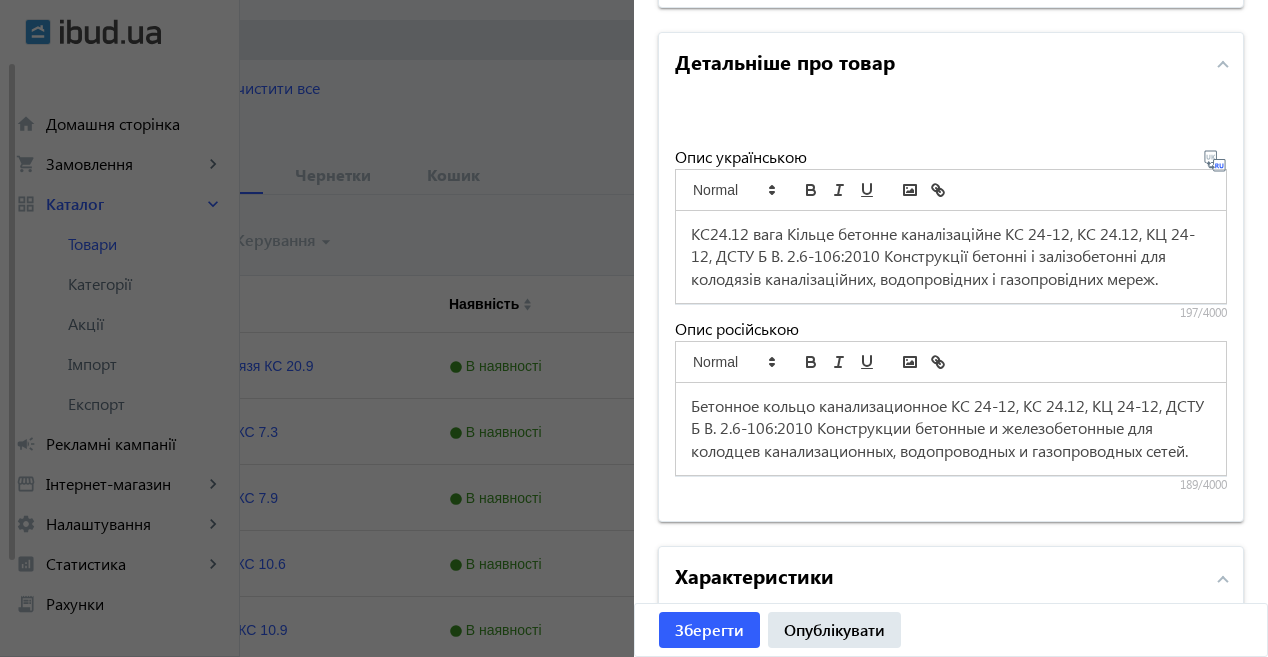 drag, startPoint x: 771, startPoint y: 237, endPoint x: 799, endPoint y: 272, distance: 44.82187 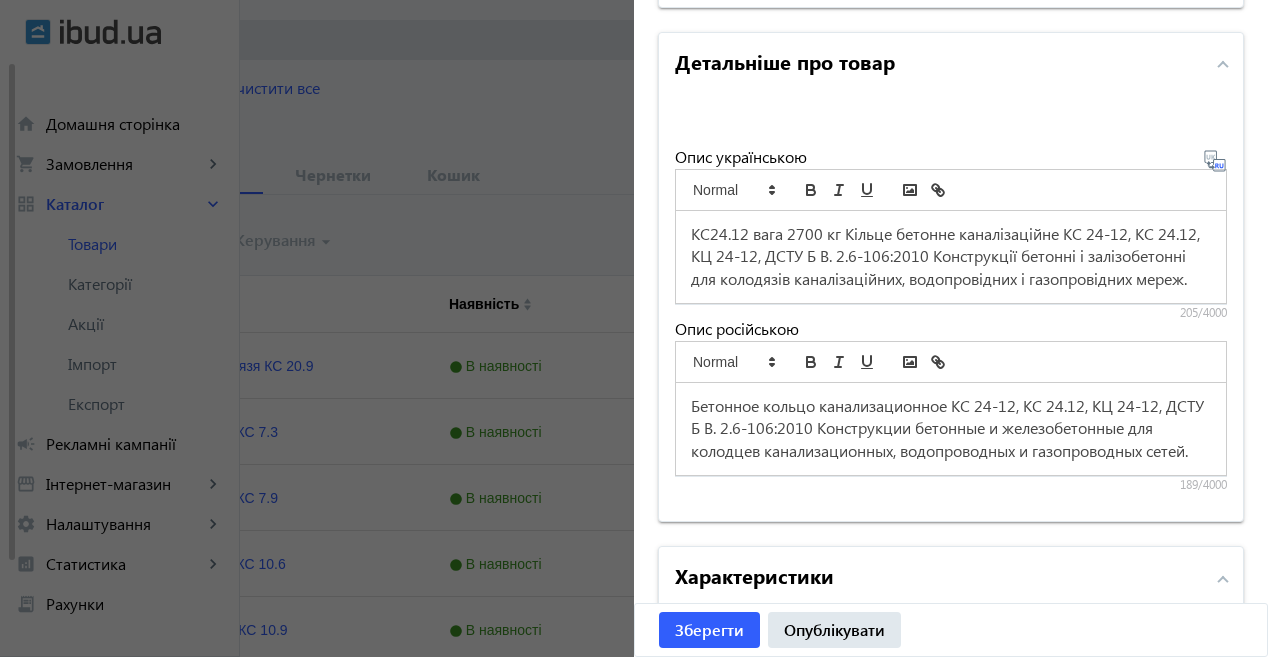 click on "КС24.12 вага 2700 кг Кільце бетонне каналізаційне КС 24-12, КС 24.12, КЦ 24-12, ДСТУ Б В. 2.6-106:2010 Конструкції бетонні і залізобетонні для колодязів каналізаційних, водопровідних і газопровідних мереж." at bounding box center (947, 256) 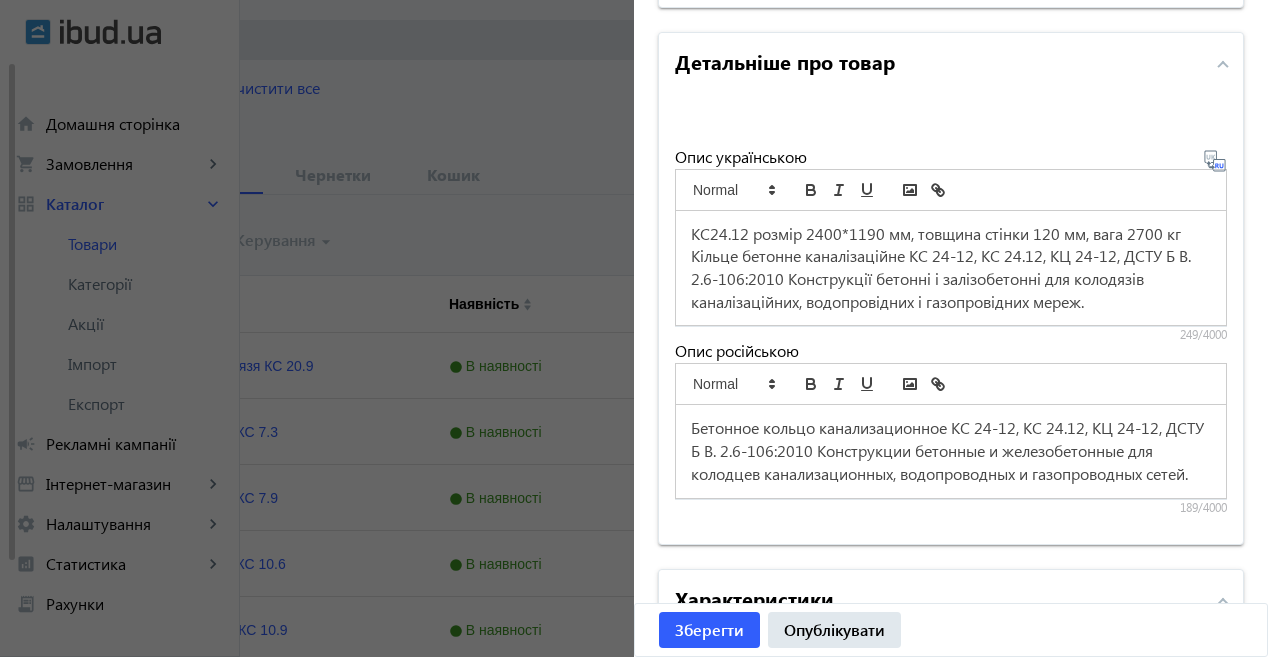 click on "КС24.12 розмір 2400*1190 мм, товщина стінки 120 мм, вага 2700 кг Кільце бетонне каналізаційне КС 24-12, КС 24.12, КЦ 24-12, ДСТУ Б В. 2.6-106:2010 Конструкції бетонні і залізобетонні для колодязів каналізаційних, водопровідних і газопровідних мереж." at bounding box center (951, 268) 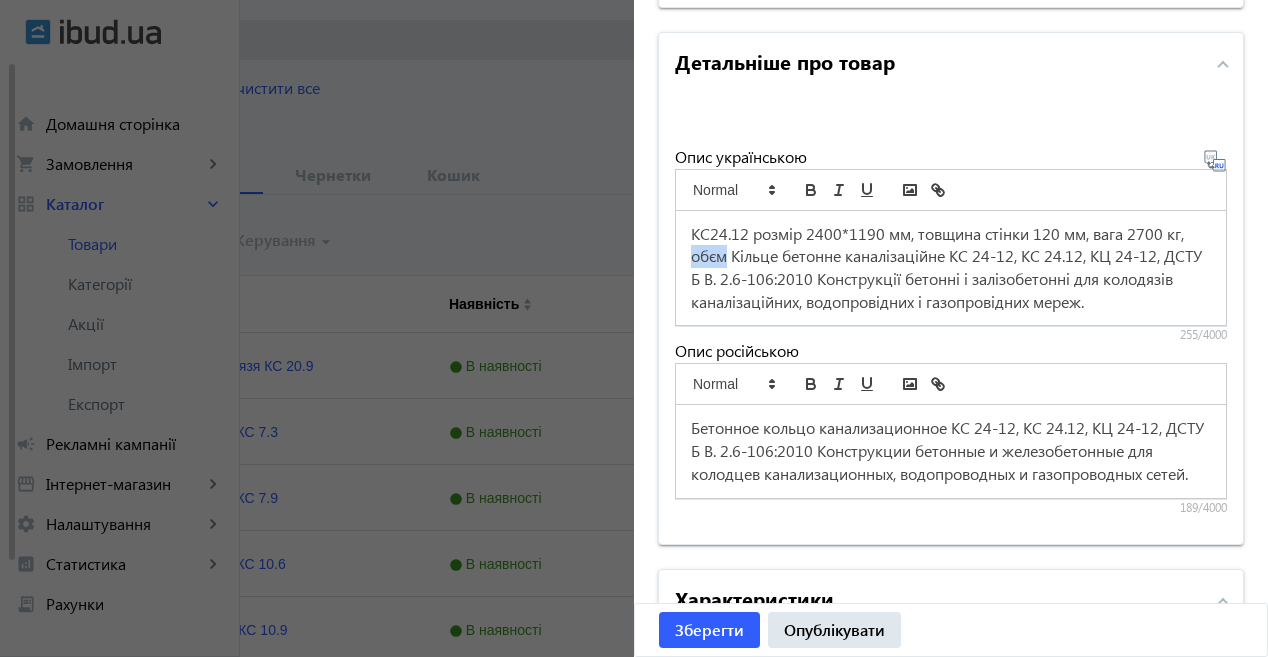 drag, startPoint x: 727, startPoint y: 259, endPoint x: 700, endPoint y: 258, distance: 27.018513 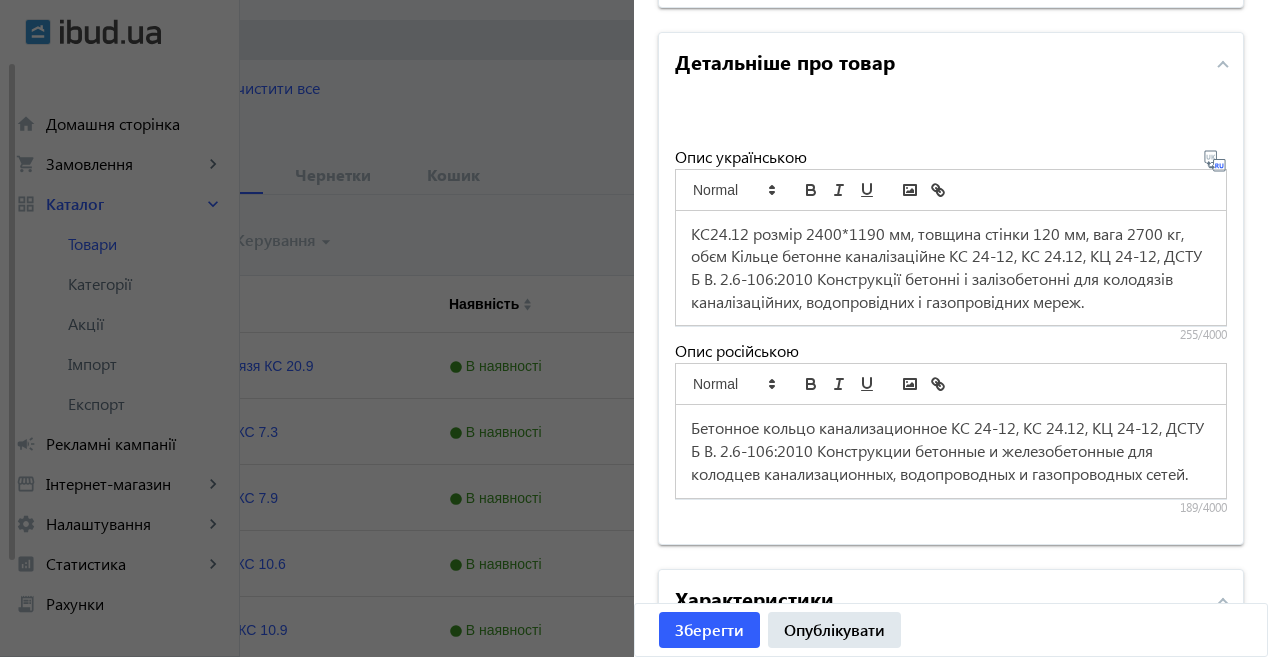 drag, startPoint x: 712, startPoint y: 257, endPoint x: 717, endPoint y: 272, distance: 15.811388 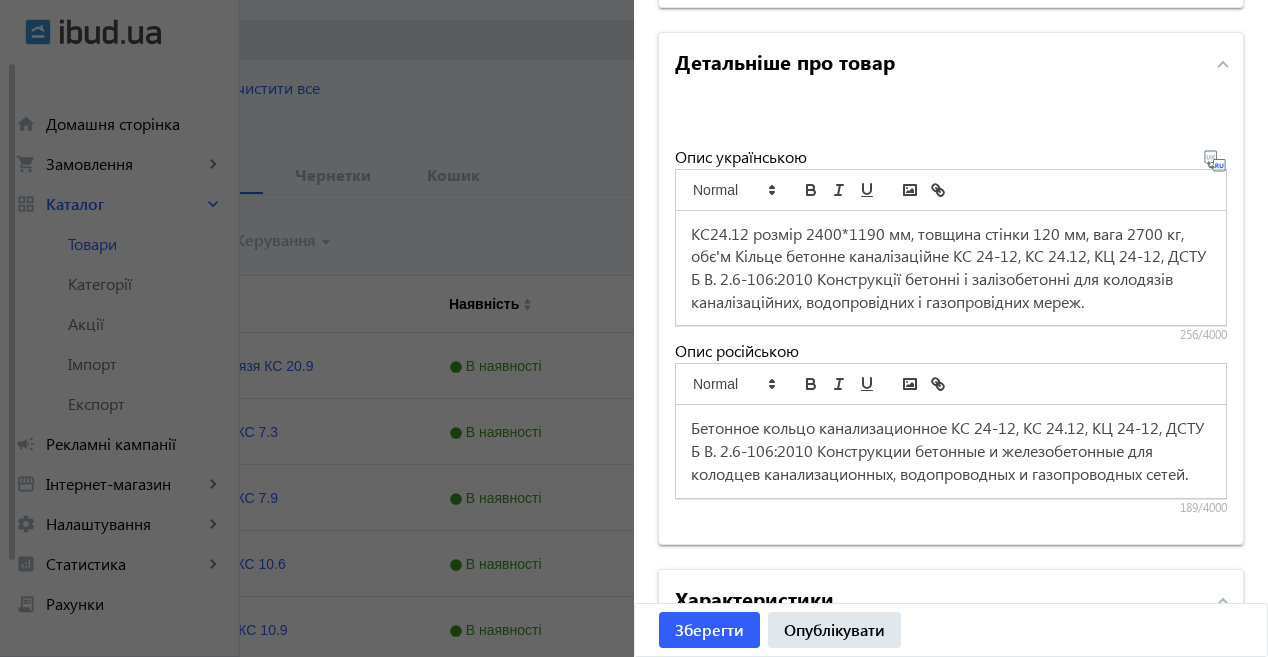 click on "КС24.12 розмір 2400*1190 мм, товщина стінки 120 мм, вага 2700 кг, обє'м Кільце бетонне каналізаційне КС 24-12, КС 24.12, КЦ 24-12, ДСТУ Б В. 2.6-106:2010 Конструкції бетонні і залізобетонні для колодязів каналізаційних, водопровідних і газопровідних мереж." at bounding box center [950, 267] 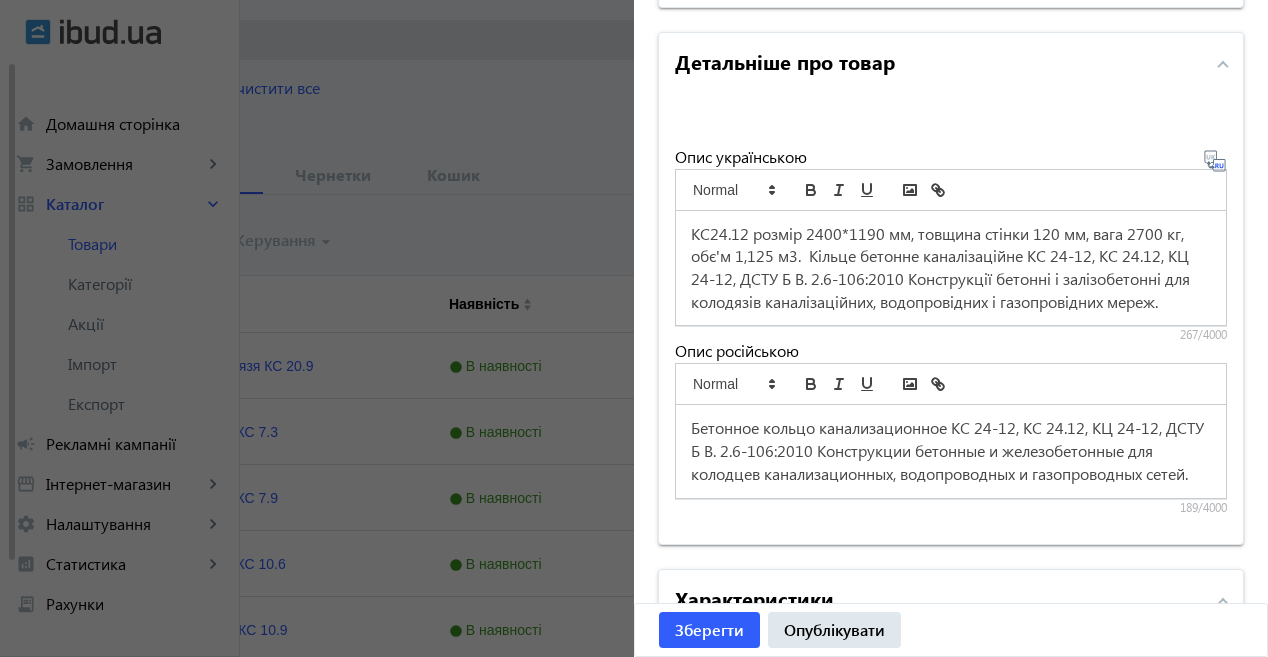 drag, startPoint x: 1178, startPoint y: 309, endPoint x: 1183, endPoint y: 318, distance: 10.29563 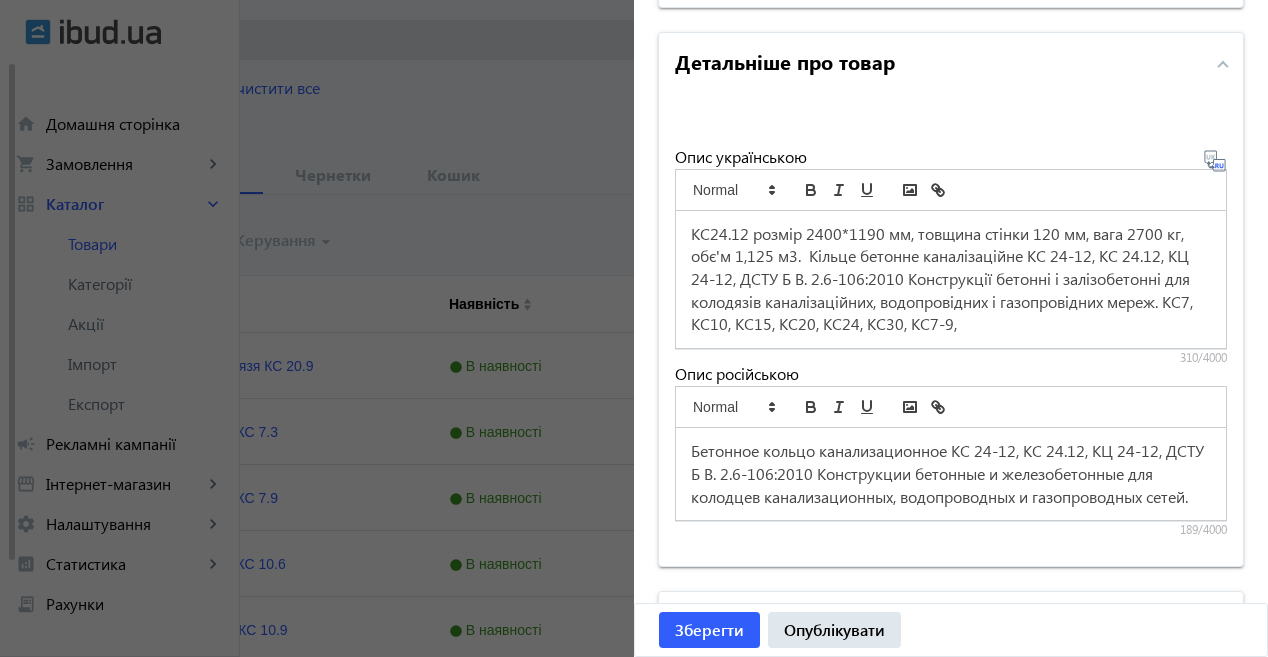 click on "КС24.12 розмір 2400*1190 мм, товщина стінки 120 мм, вага 2700 кг, обє'м 1,125 м3.  Кільце бетонне каналізаційне КС 24-12, КС 24.12, КЦ 24-12, ДСТУ Б В. 2.6-106:2010 Конструкції бетонні і залізобетонні для колодязів каналізаційних, водопровідних і газопровідних мереж. КС7, КС10, КС15, КС20, КС24, КС30, КС7-9," at bounding box center [944, 279] 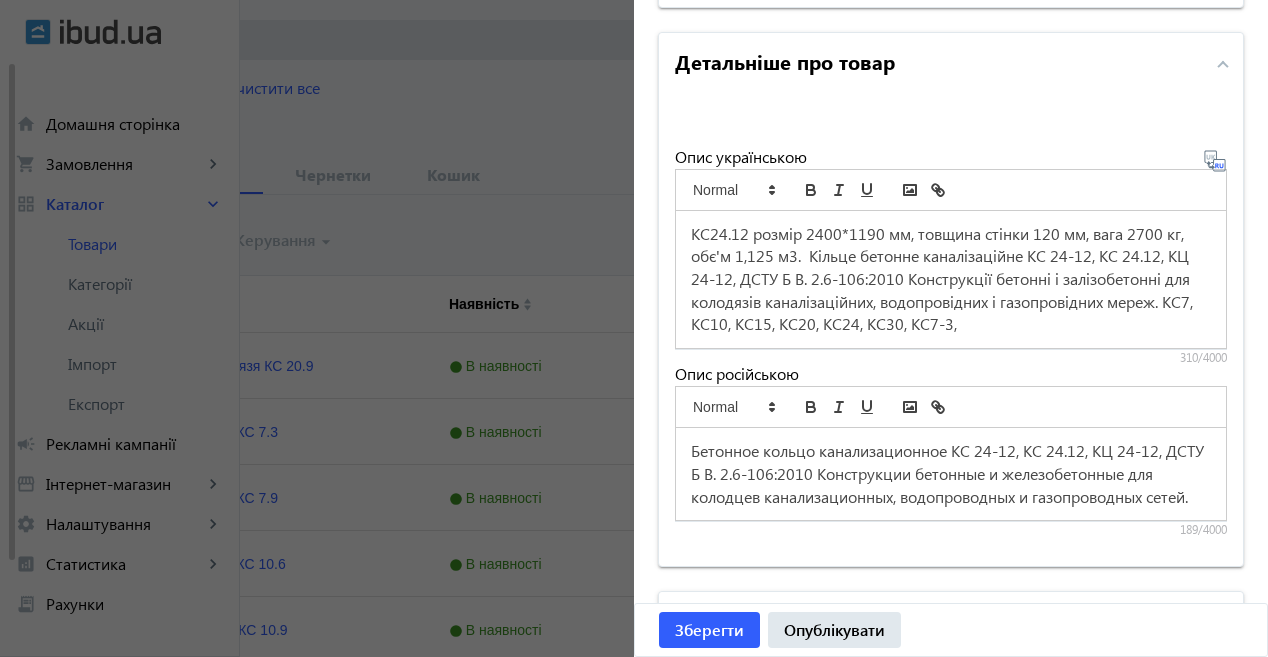 click on "КС24.12 розмір 2400*1190 мм, товщина стінки 120 мм, вага 2700 кг, обє'м 1,125 м3.  Кільце бетонне каналізаційне КС 24-12, КС 24.12, КЦ 24-12, ДСТУ Б В. 2.6-106:2010 Конструкції бетонні і залізобетонні для колодязів каналізаційних, водопровідних і газопровідних мереж. КС7, КС10, КС15, КС20, КС24, КС30, КС7-3," at bounding box center [951, 280] 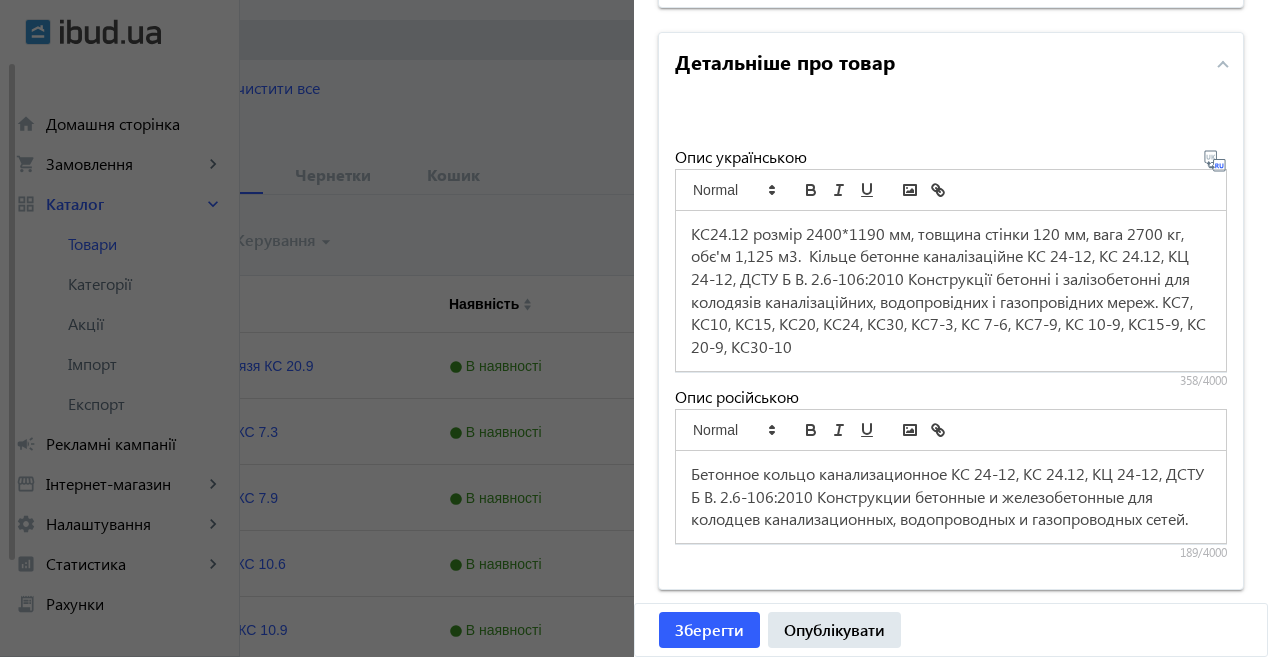 click on "КС24.12 розмір 2400*1190 мм, товщина стінки 120 мм, вага 2700 кг, обє'м 1,125 м3.  Кільце бетонне каналізаційне КС 24-12, КС 24.12, КЦ 24-12, ДСТУ Б В. 2.6-106:2010 Конструкції бетонні і залізобетонні для колодязів каналізаційних, водопровідних і газопровідних мереж. КС7, КС10, КС15, КС20, КС24, КС30, КС7-3, КС 7-6, КС7-9, КС 10-9, КС15-9, КС 20-9, КС30-10" at bounding box center (950, 290) 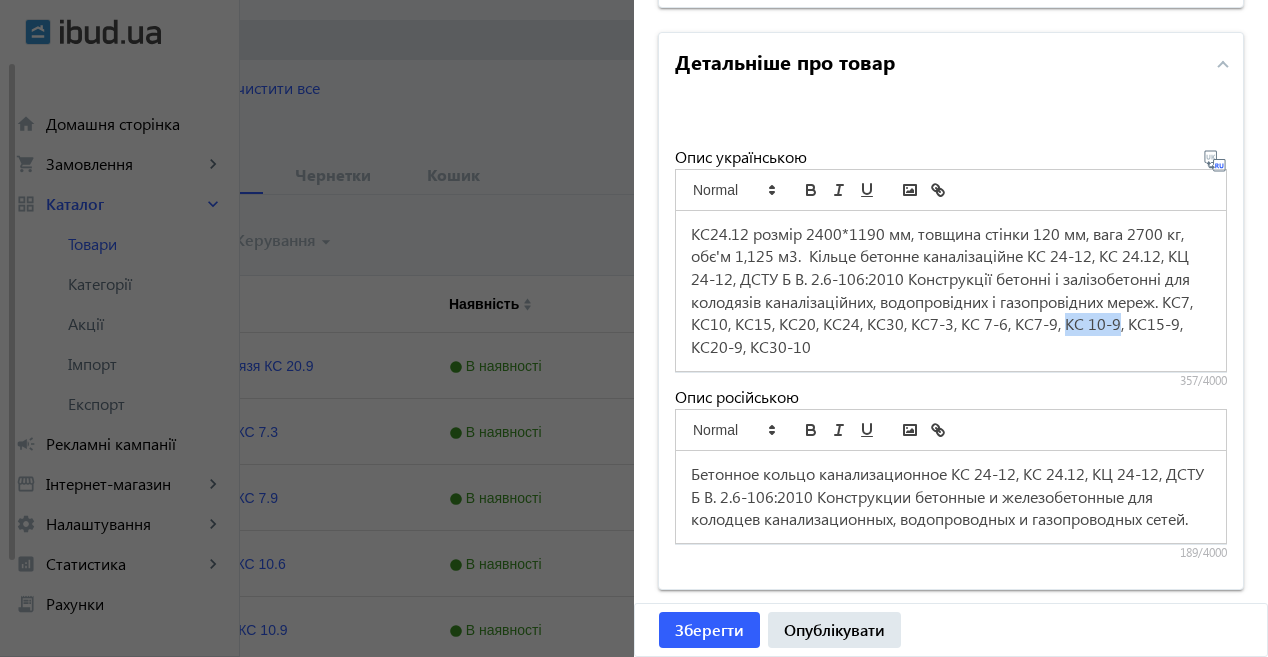 drag, startPoint x: 1091, startPoint y: 322, endPoint x: 1143, endPoint y: 327, distance: 52.23983 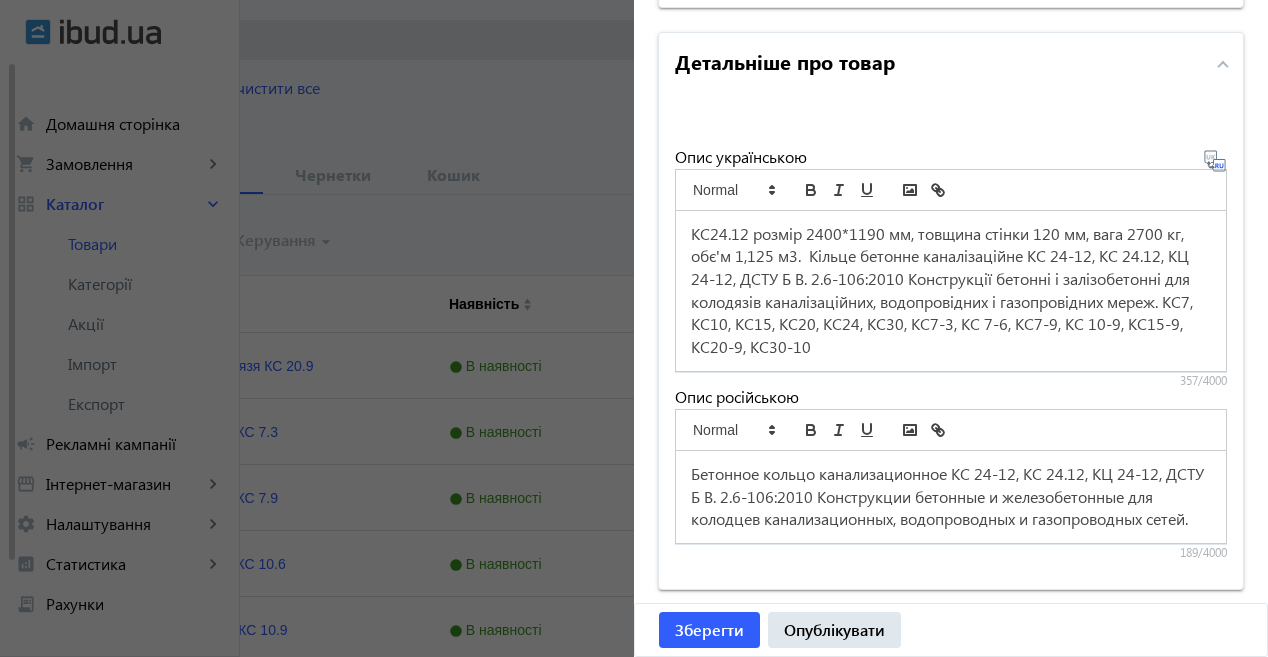 click on "КС24.12 розмір 2400*1190 мм, товщина стінки 120 мм, вага 2700 кг, обє'м 1,125 м3.  Кільце бетонне каналізаційне КС 24-12, КС 24.12, КЦ 24-12, ДСТУ Б В. 2.6-106:2010 Конструкції бетонні і залізобетонні для колодязів каналізаційних, водопровідних і газопровідних мереж. КС7, КС10, КС15, КС20, КС24, КС30, КС7-3, КС 7-6, КС7-9, КС 10-9, КС15-9, КС20-9, КС30-10" at bounding box center (951, 291) 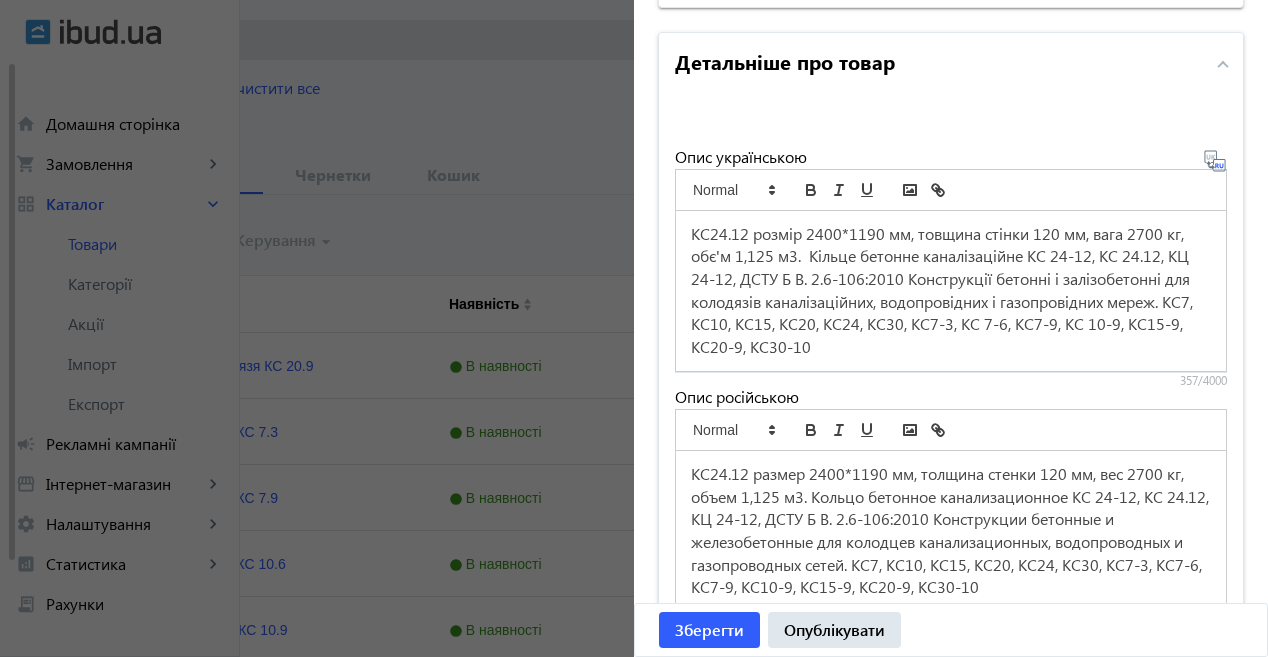 click on "КС24.12 розмір 2400*1190 мм, товщина стінки 120 мм, вага 2700 кг, обє'м 1,125 м3.  Кільце бетонне каналізаційне КС 24-12, КС 24.12, КЦ 24-12, ДСТУ Б В. 2.6-106:2010 Конструкції бетонні і залізобетонні для колодязів каналізаційних, водопровідних і газопровідних мереж. КС7, КС10, КС15, КС20, КС24, КС30, КС7-3, КС 7-6, КС7-9, КС 10-9, КС15-9, КС20-9, КС30-10" at bounding box center (951, 291) 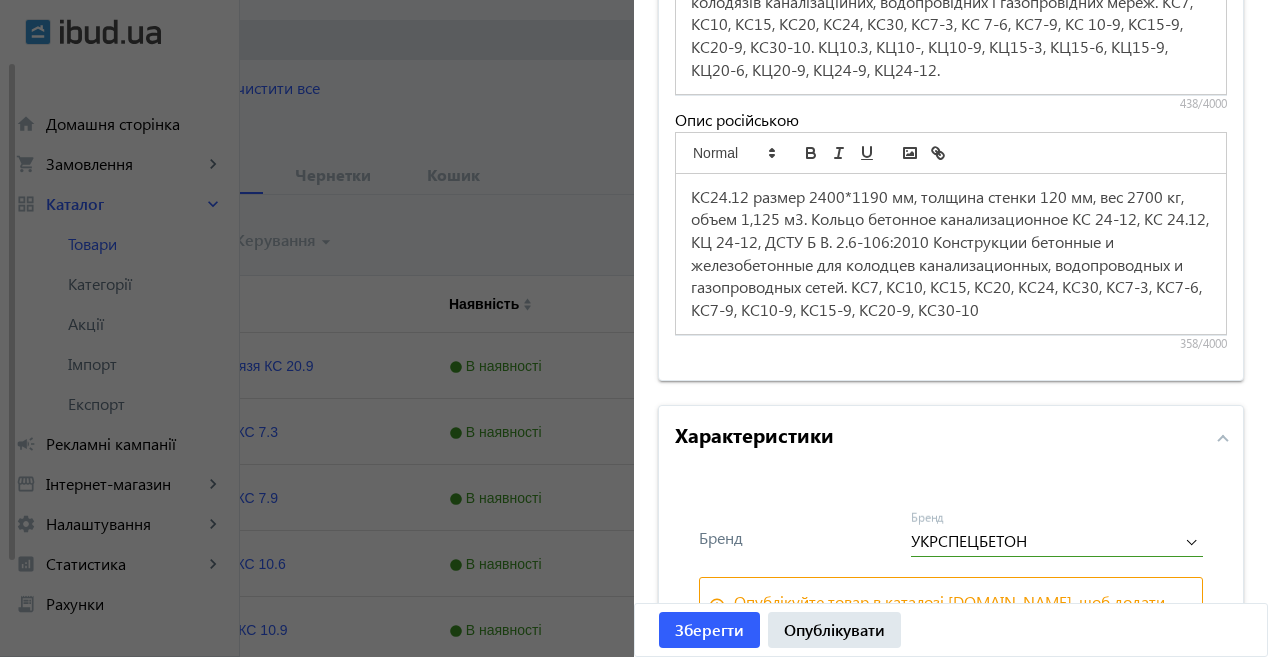 scroll, scrollTop: 1218, scrollLeft: 0, axis: vertical 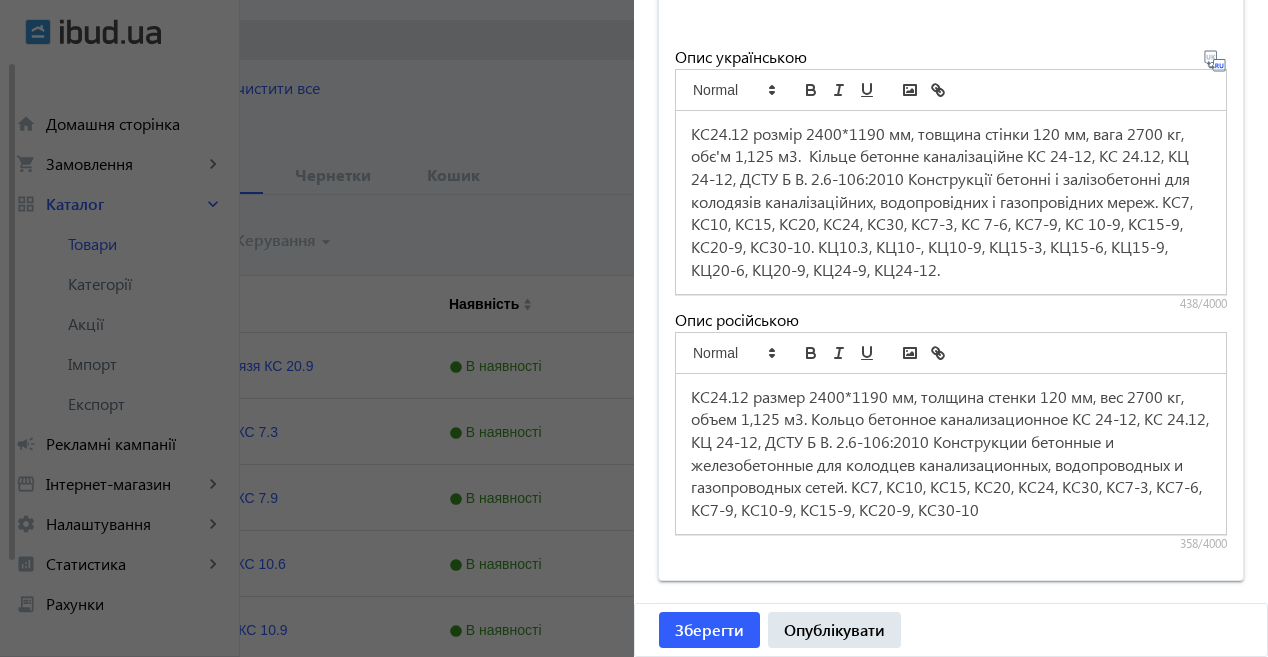 drag, startPoint x: 1206, startPoint y: 65, endPoint x: 1191, endPoint y: 87, distance: 26.627054 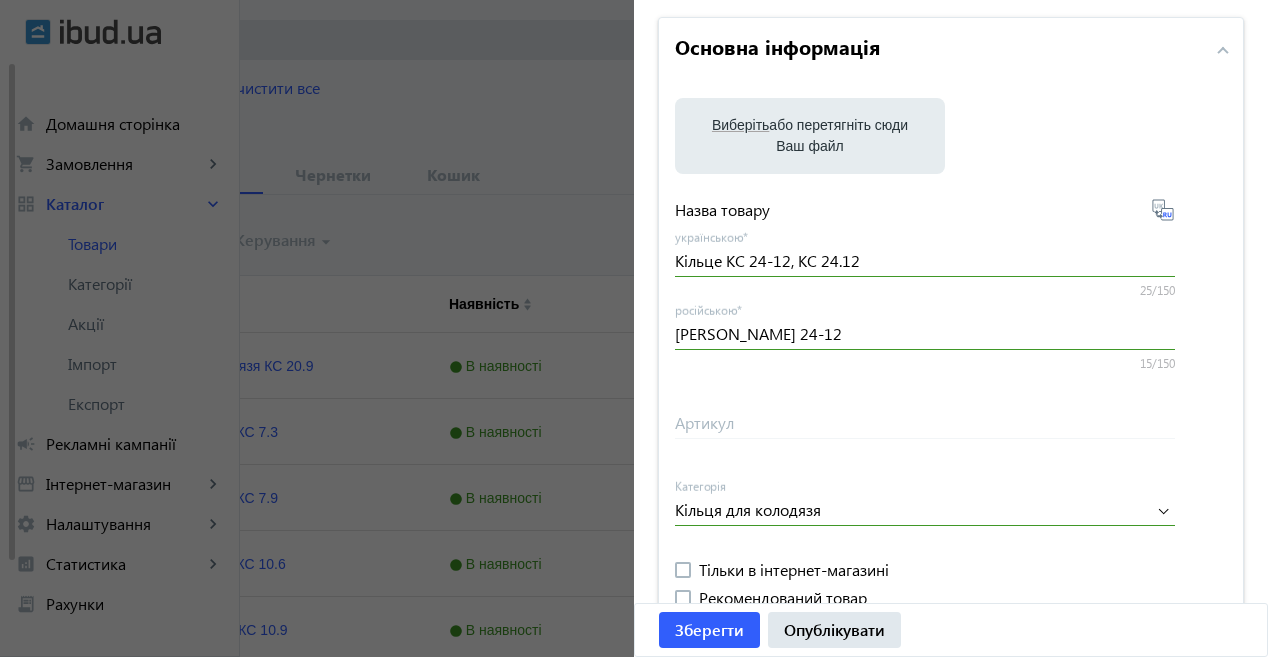 scroll, scrollTop: 0, scrollLeft: 0, axis: both 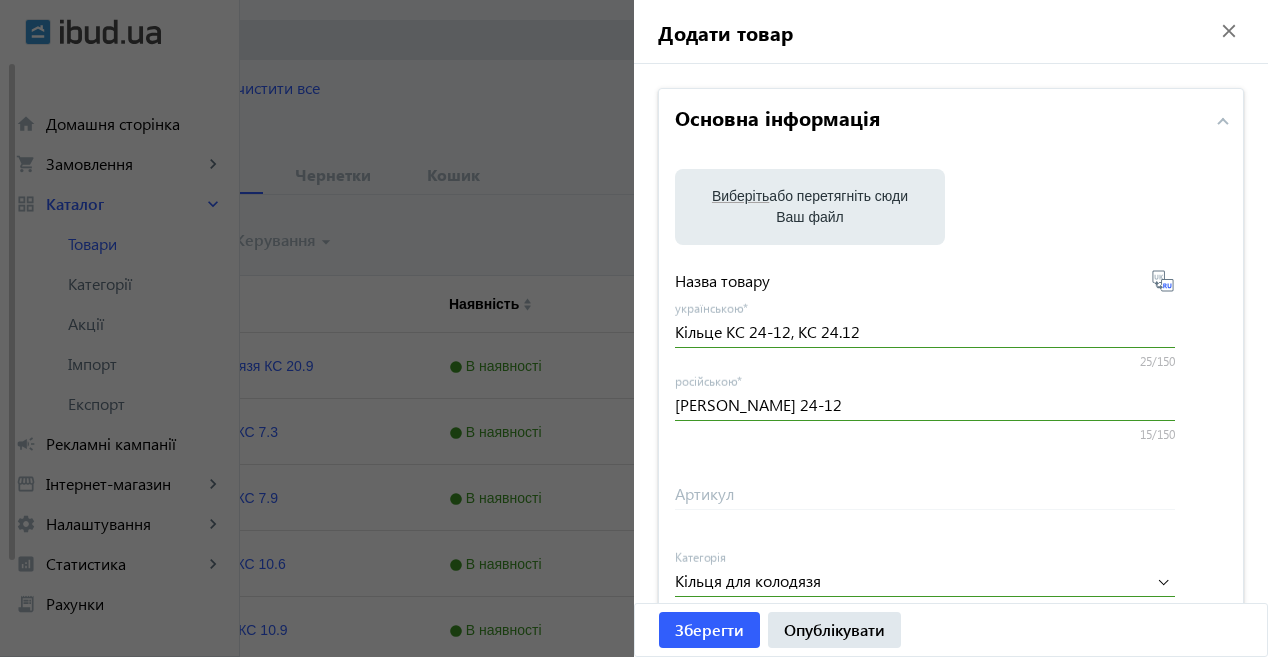 click on "Виберіть  або перетягніть сюди Ваш файл" at bounding box center (810, 207) 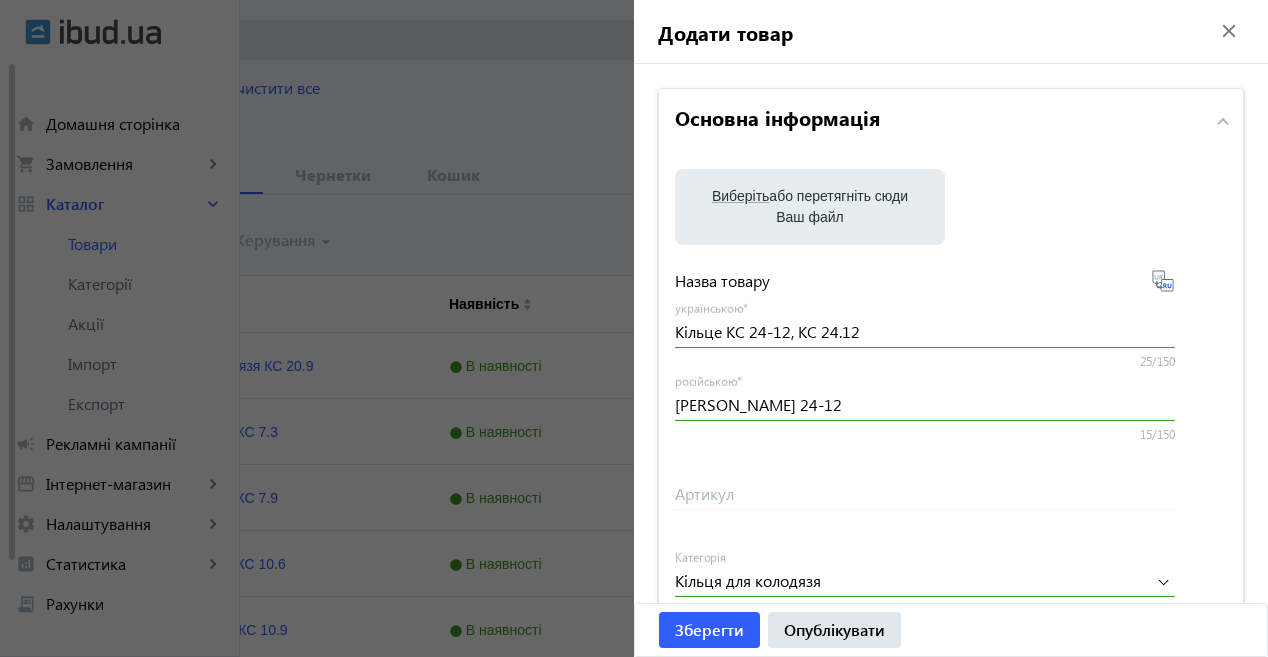 click on "Виберіть  або перетягніть сюди Ваш файл" at bounding box center [810, 207] 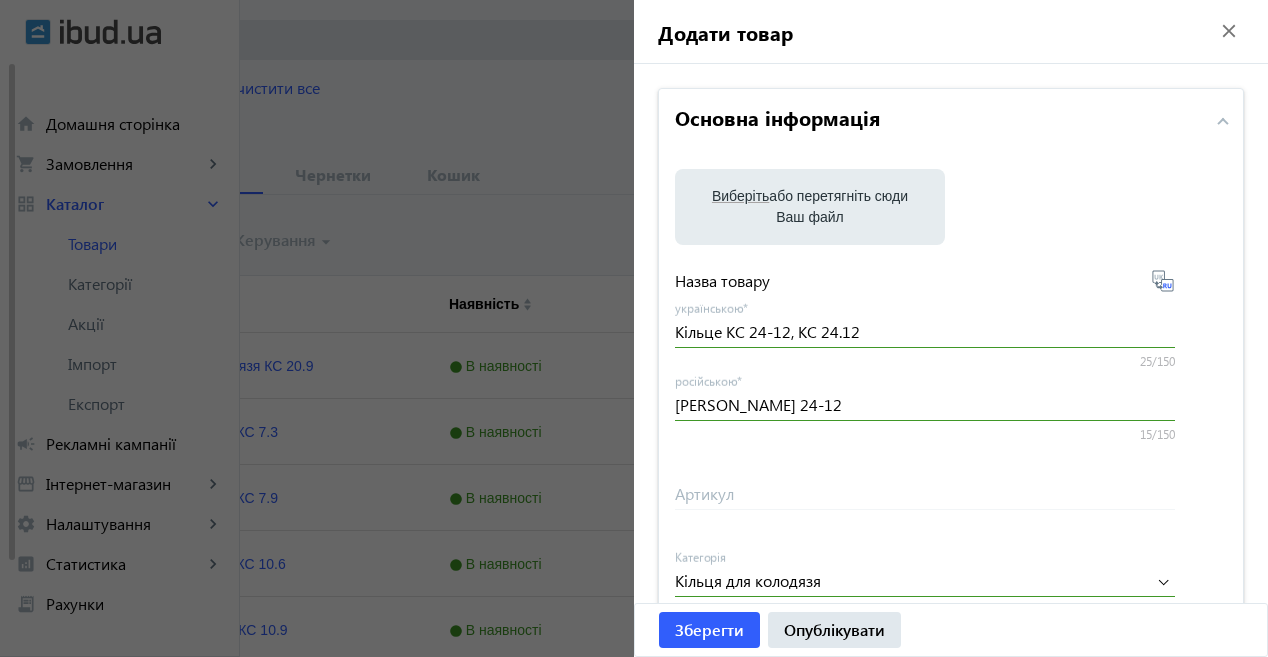 type on "C:\fakepath\Кільце КС 24-12.jpg" 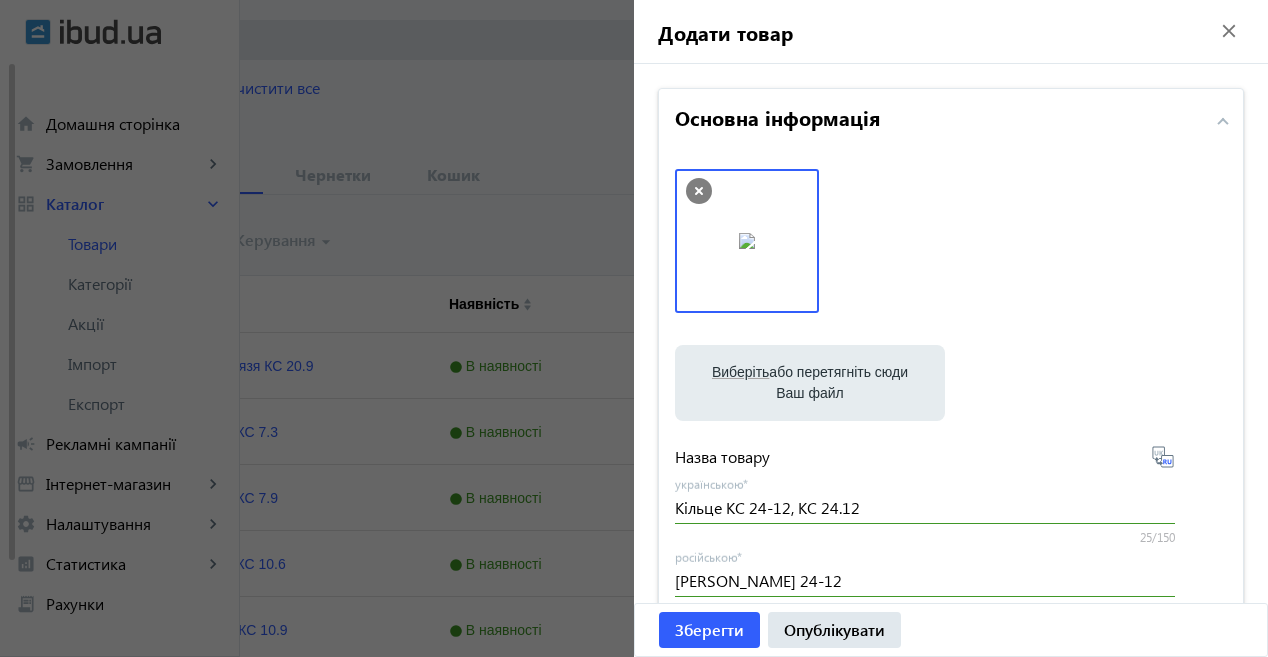 click on "Виберіть  або перетягніть сюди Ваш файл" at bounding box center (810, 383) 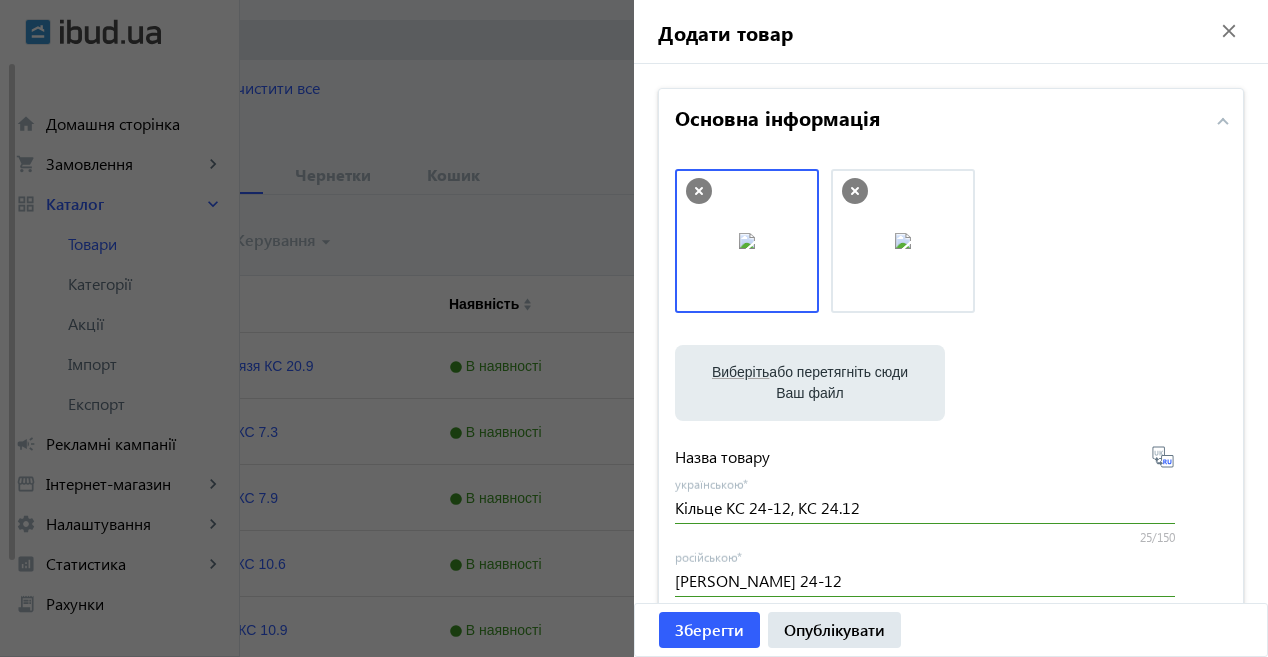 click 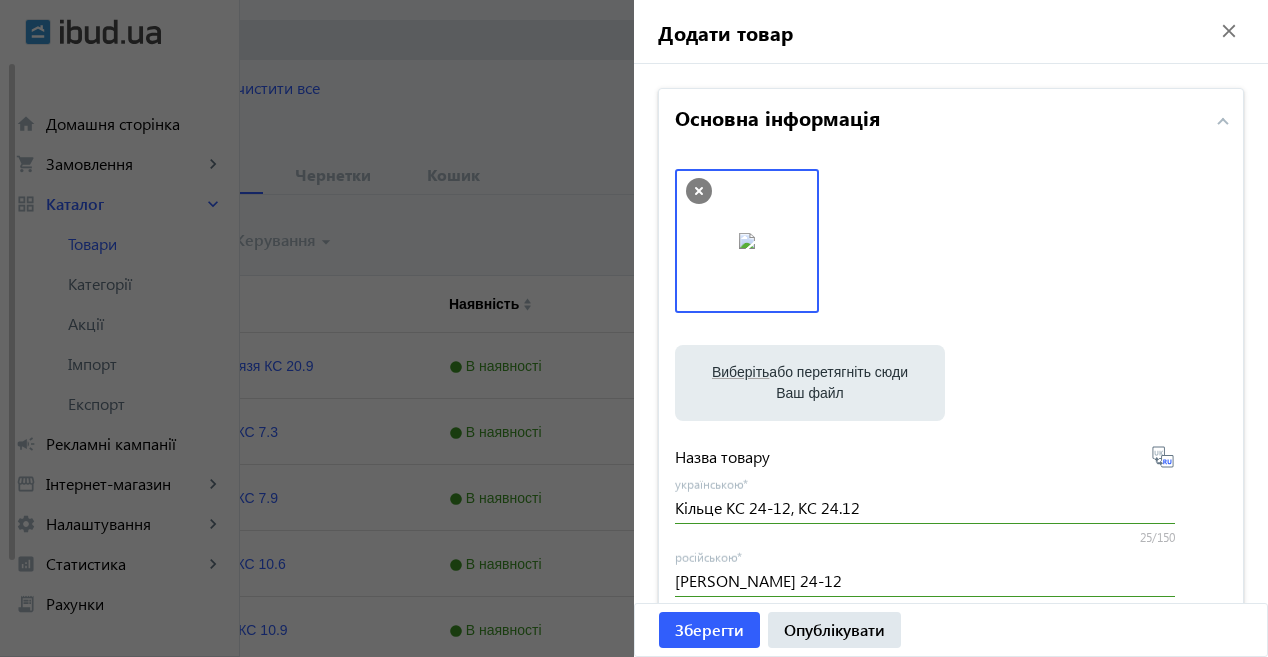 click 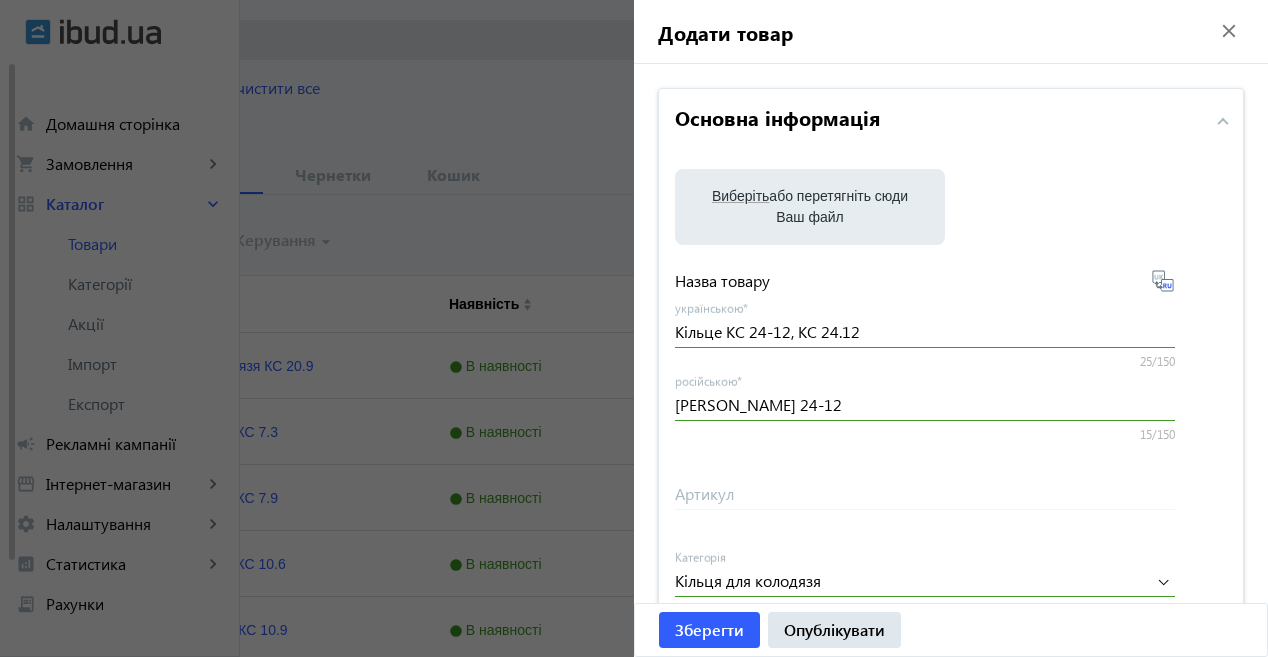 click on "Виберіть  або перетягніть сюди Ваш файл" at bounding box center (810, 207) 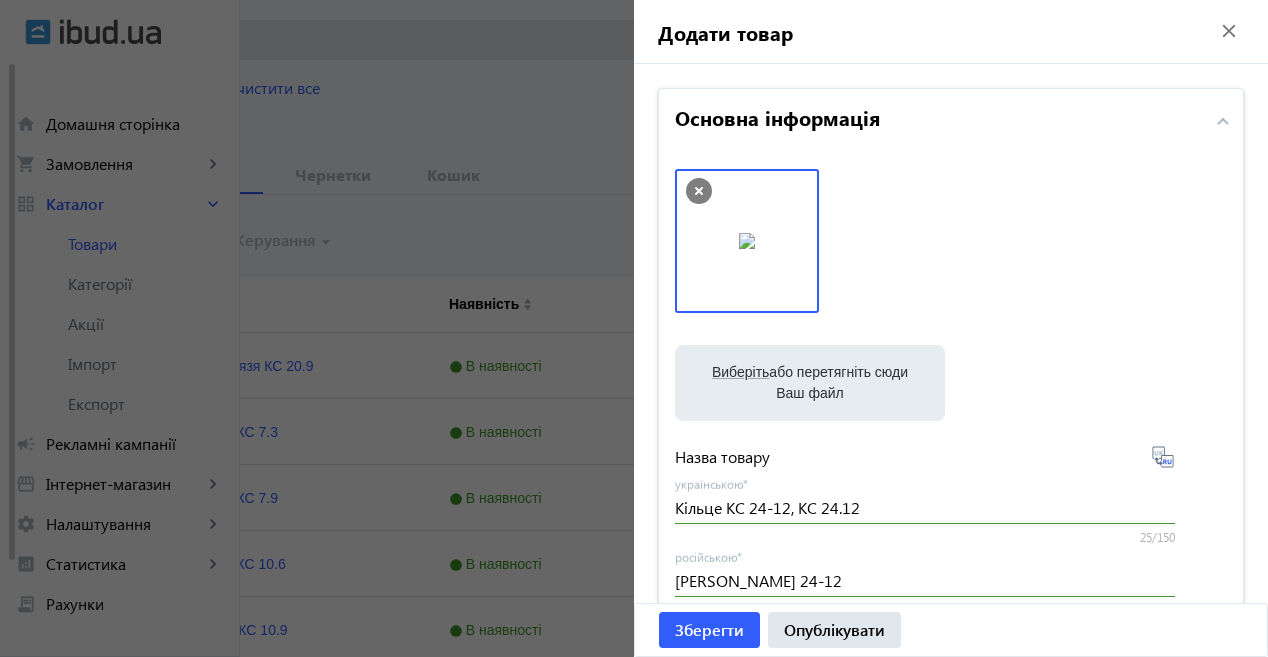 click on "Виберіть  або перетягніть сюди Ваш файл" at bounding box center [810, 383] 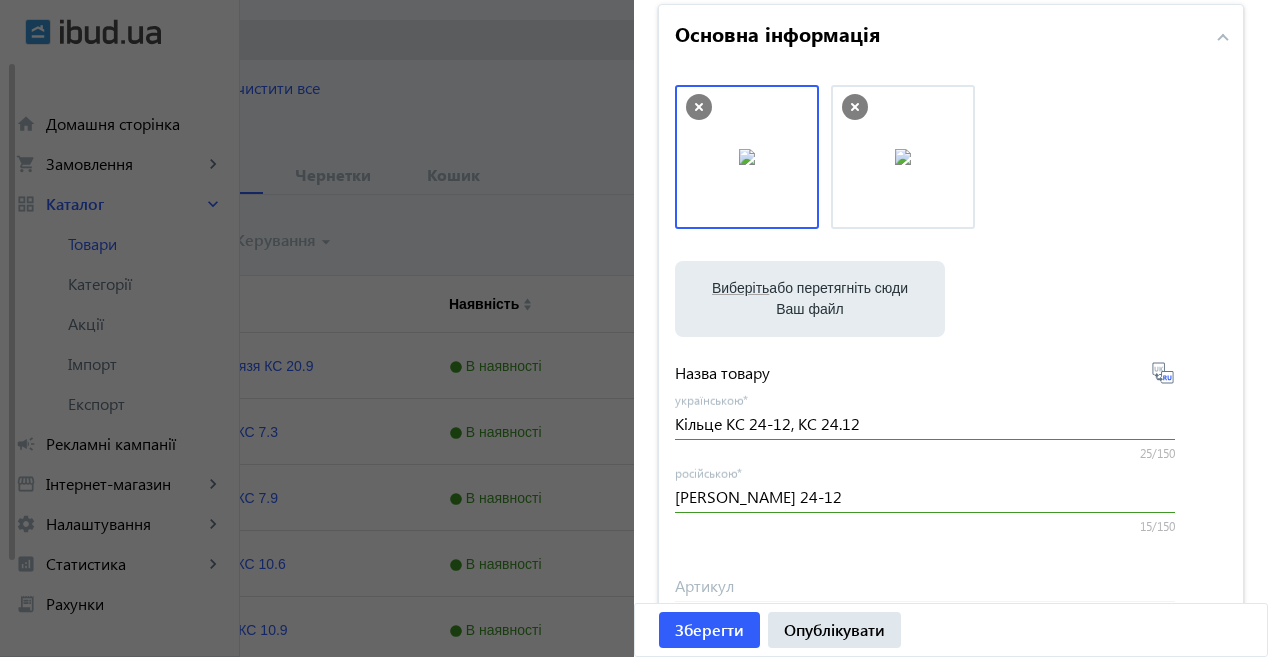 scroll, scrollTop: 0, scrollLeft: 0, axis: both 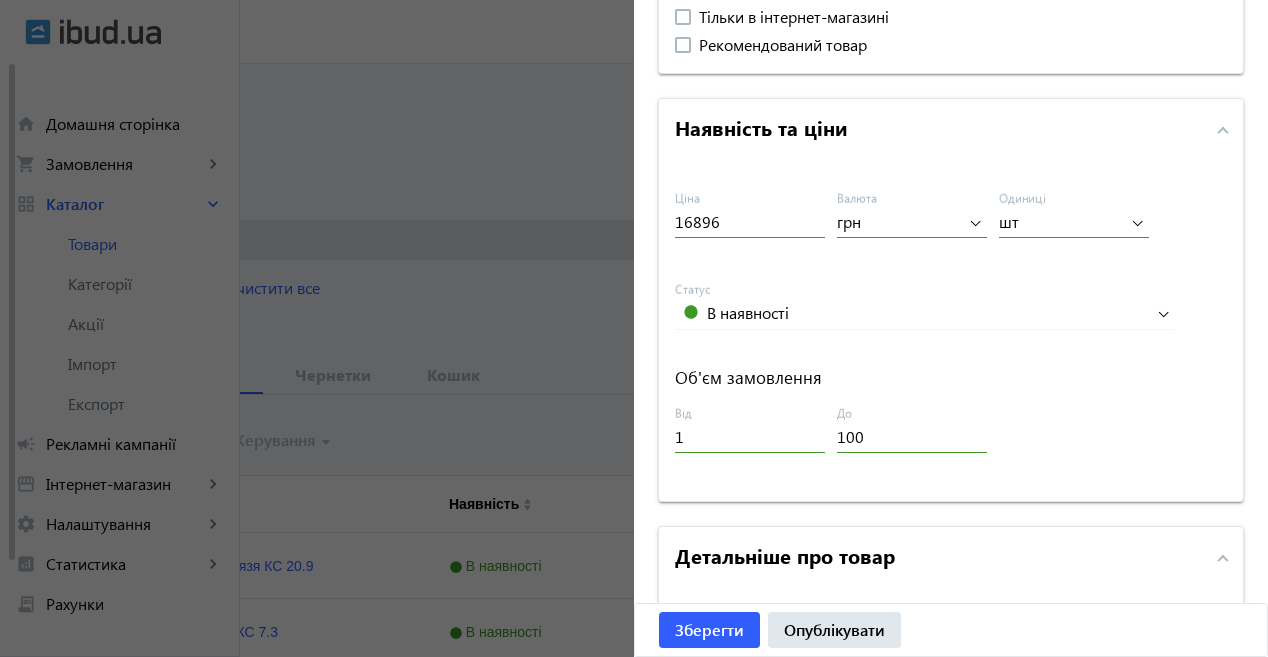 click on "Рекомендований товар" at bounding box center [783, 44] 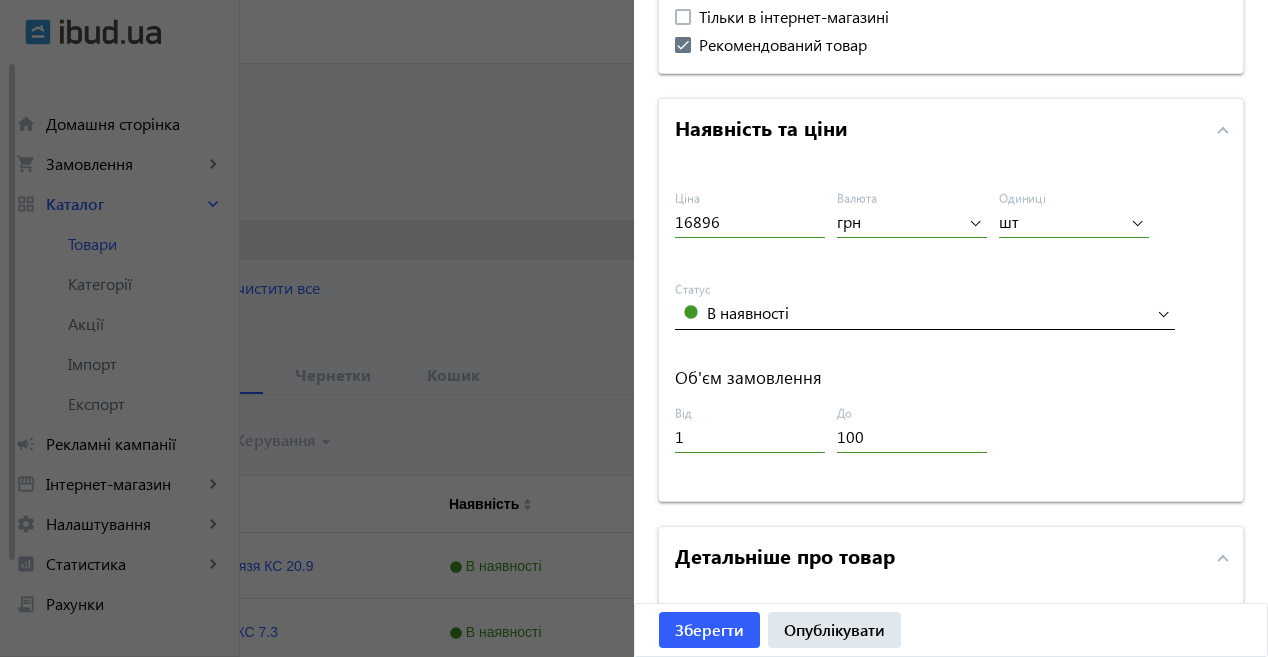 scroll, scrollTop: 1200, scrollLeft: 0, axis: vertical 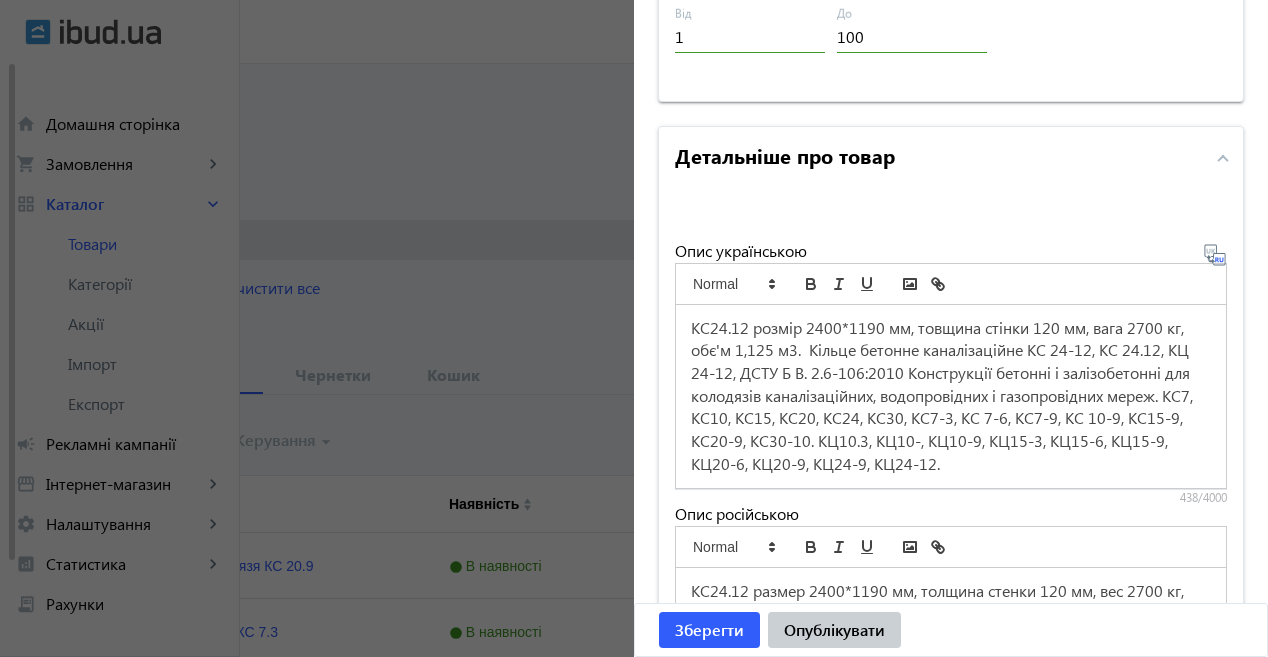 click on "Опублікувати" 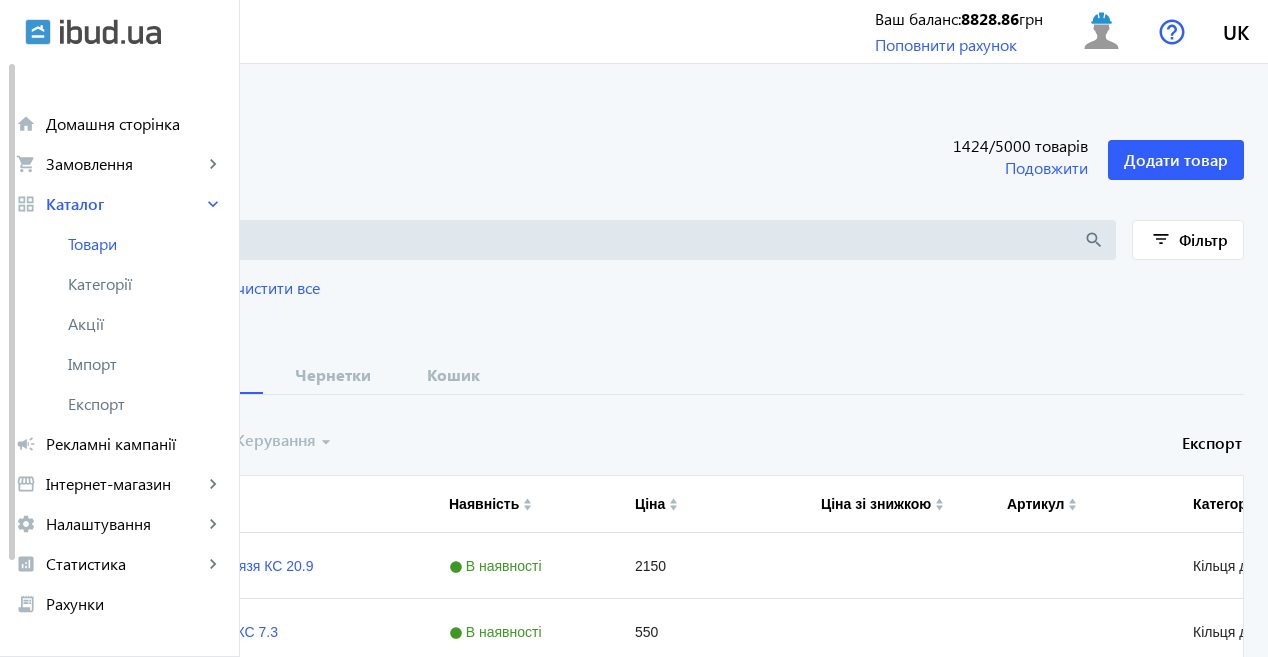 scroll, scrollTop: 0, scrollLeft: 0, axis: both 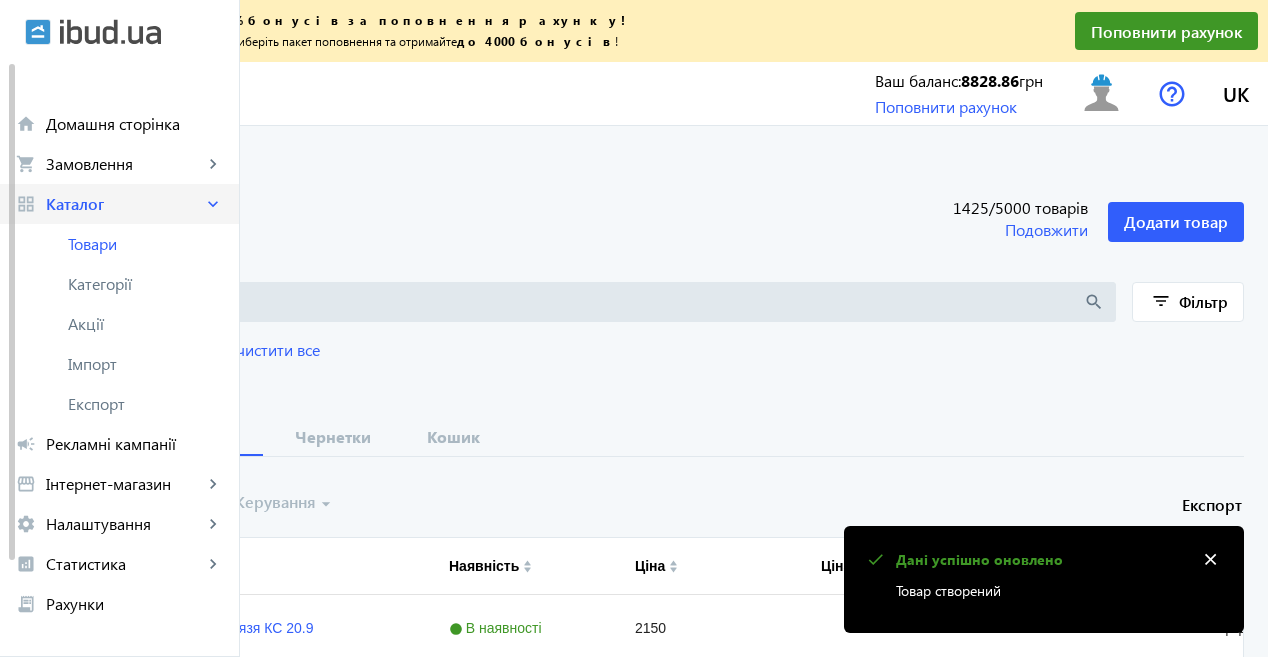 click on "Каталог" 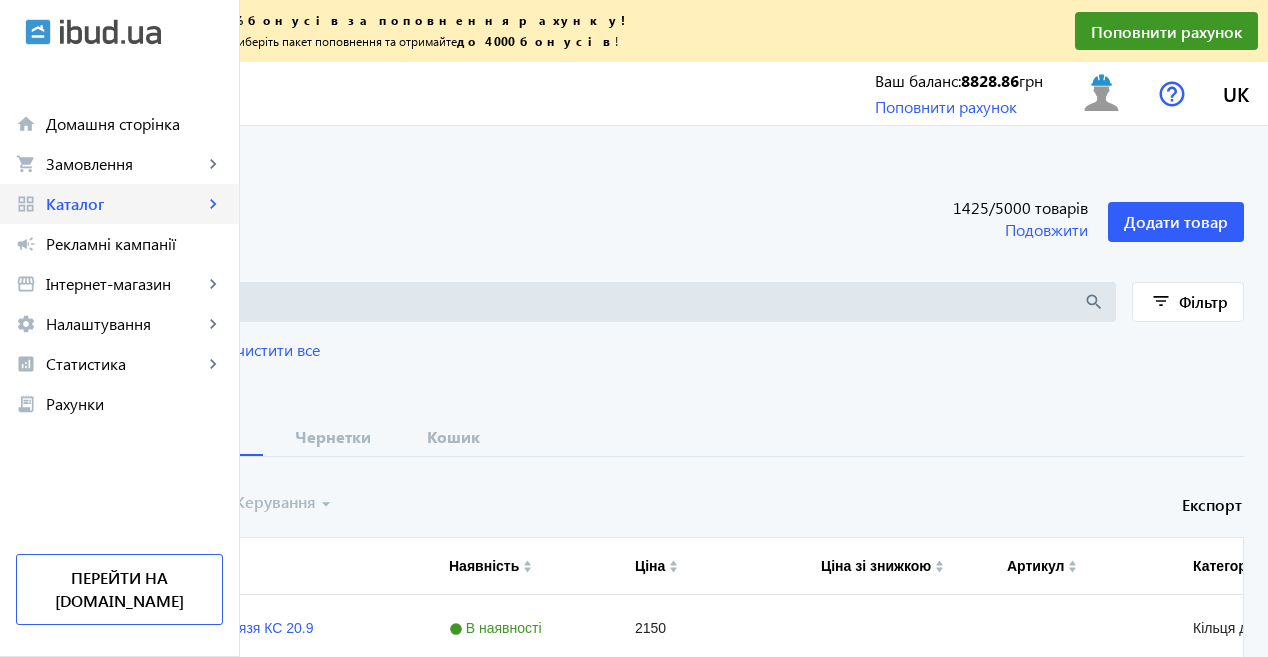 click on "Каталог" 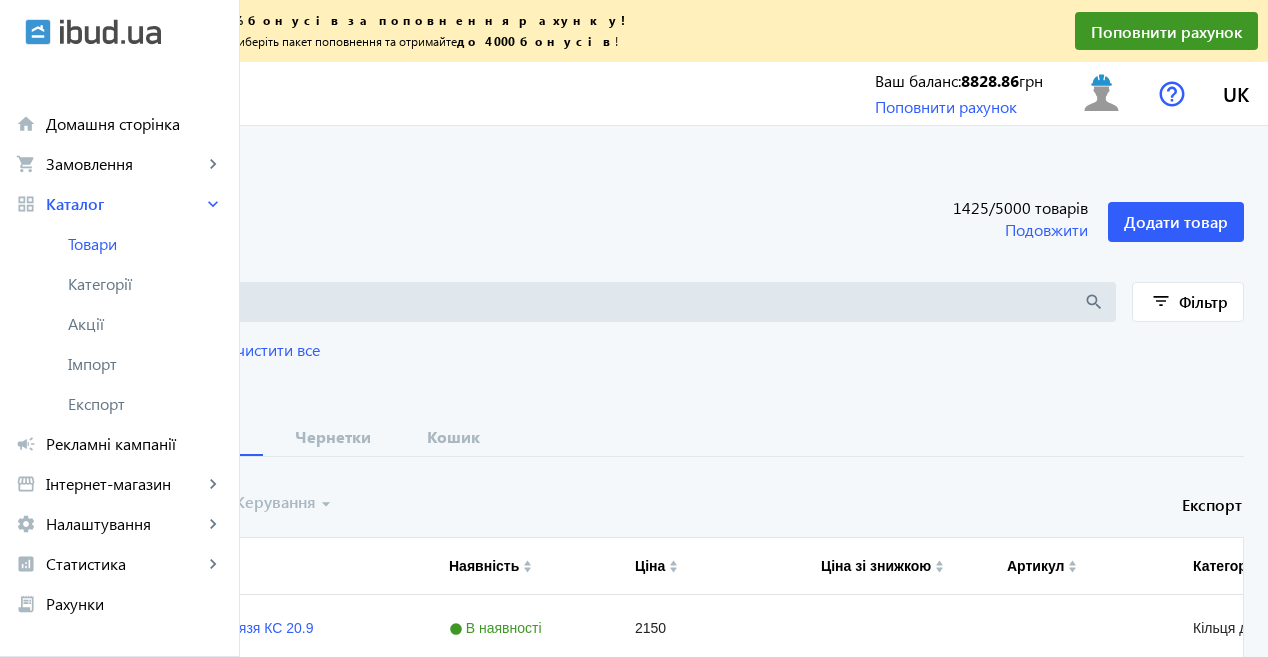 drag, startPoint x: 112, startPoint y: 241, endPoint x: 652, endPoint y: 269, distance: 540.72546 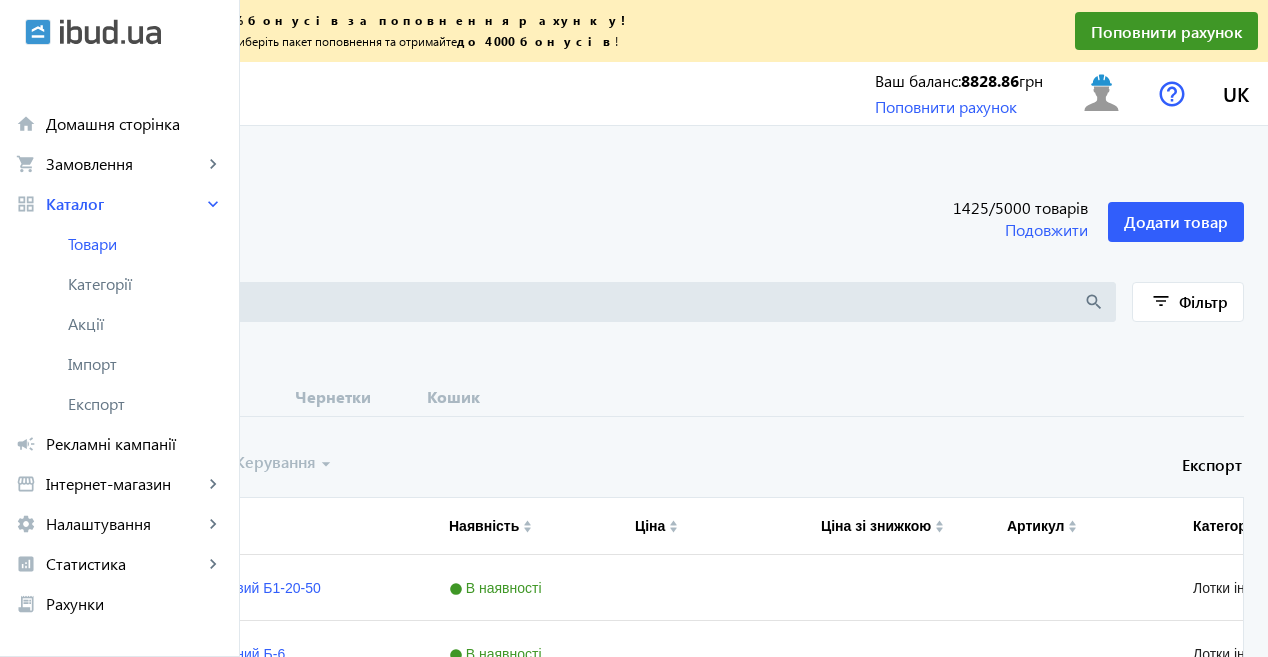 click at bounding box center (559, 302) 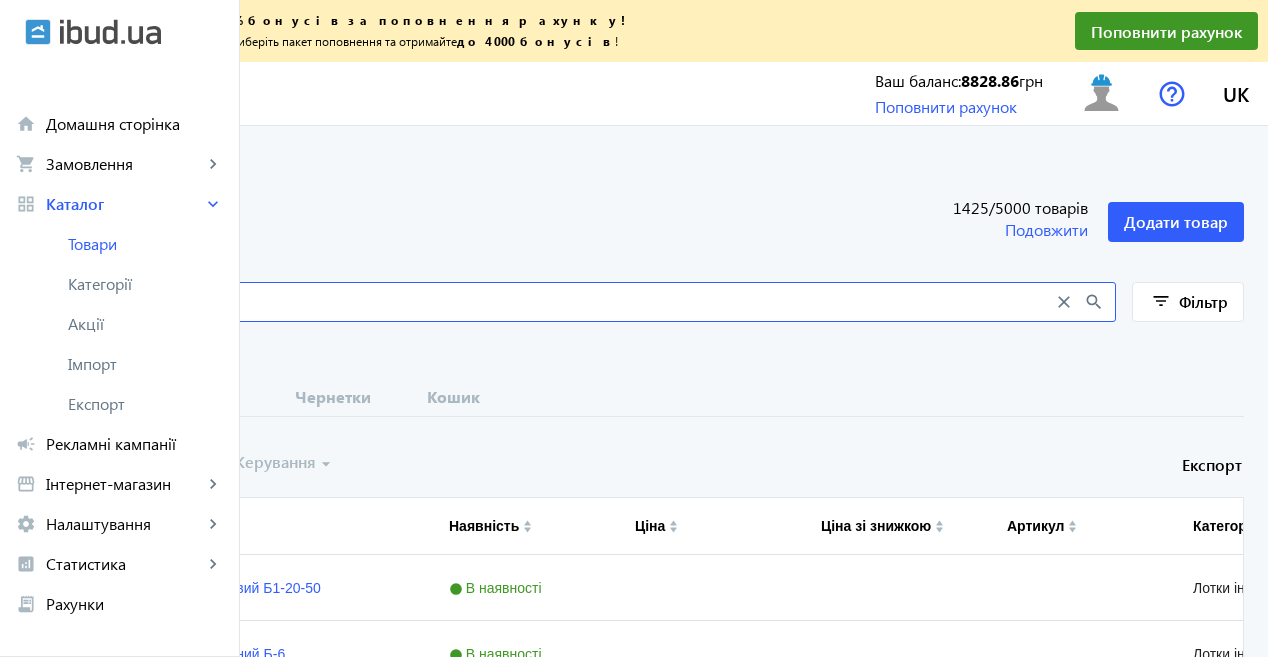 type on "24-12" 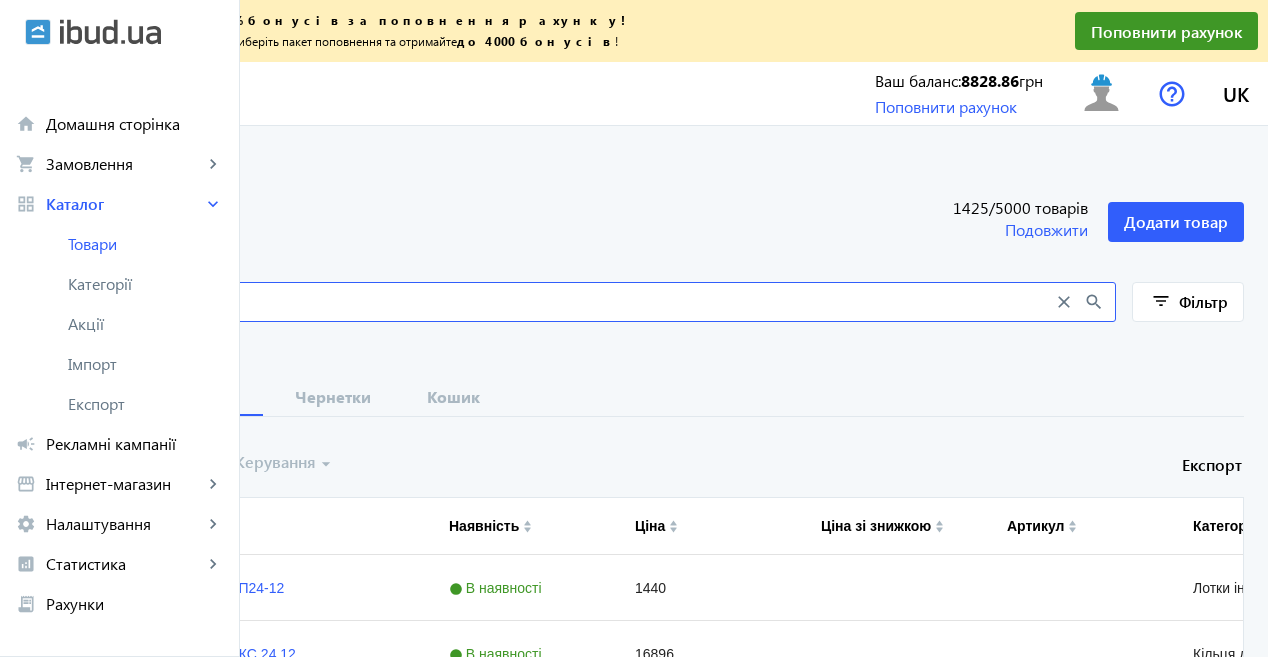 scroll, scrollTop: 91, scrollLeft: 0, axis: vertical 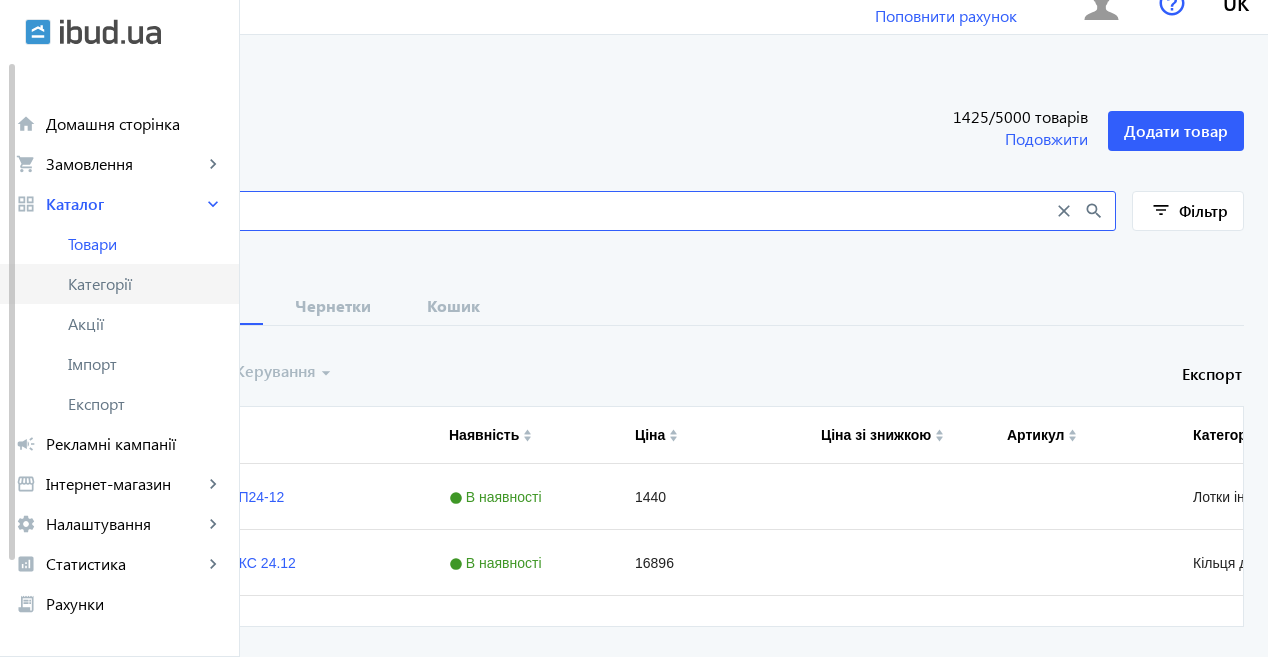 click on "Категорії" 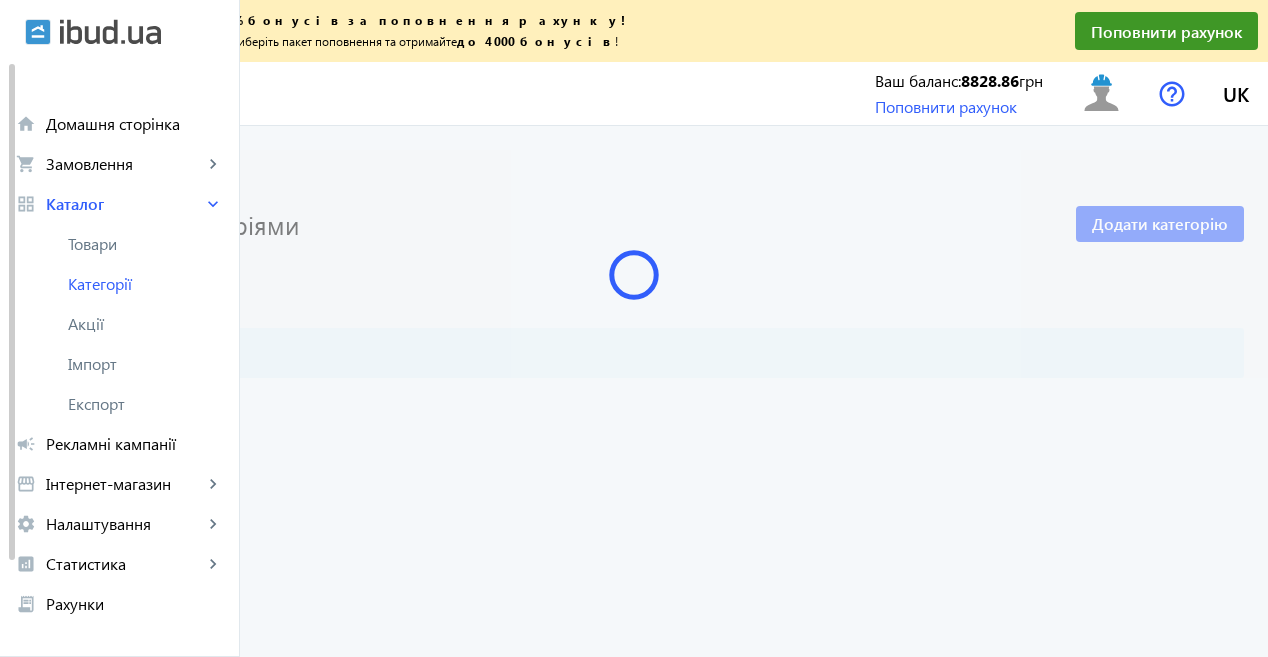 scroll, scrollTop: 0, scrollLeft: 0, axis: both 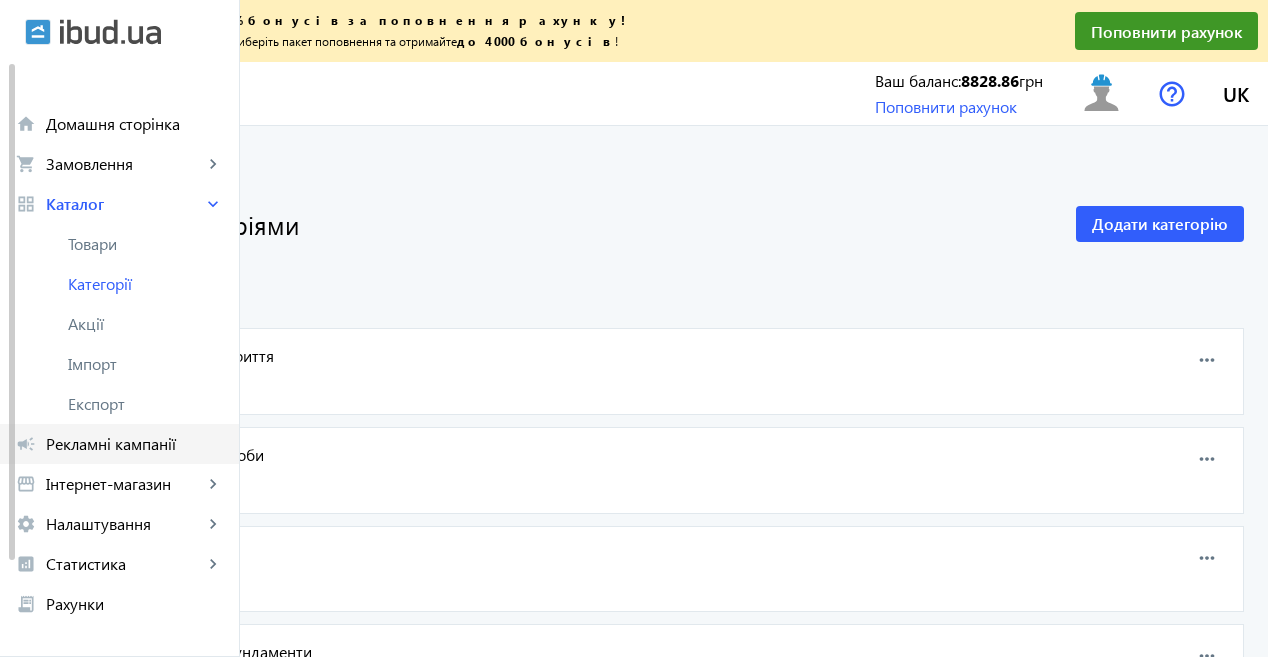 click on "Рекламні кампанії" 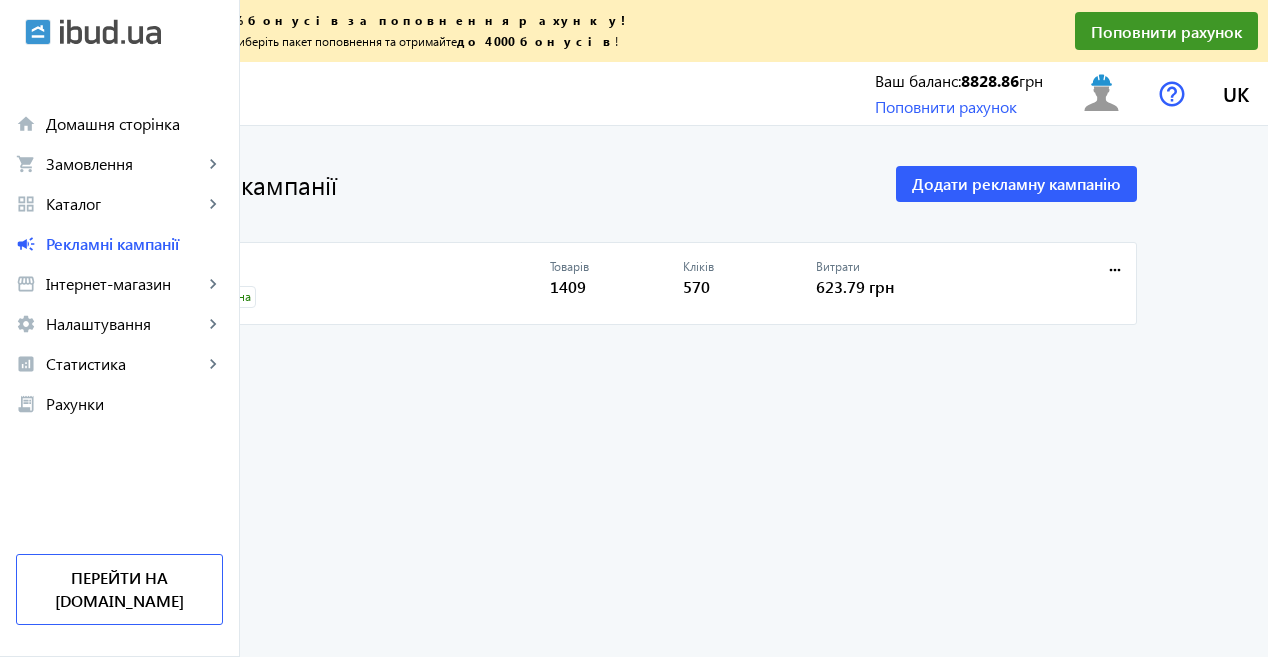 click on "реклама" at bounding box center [364, 273] 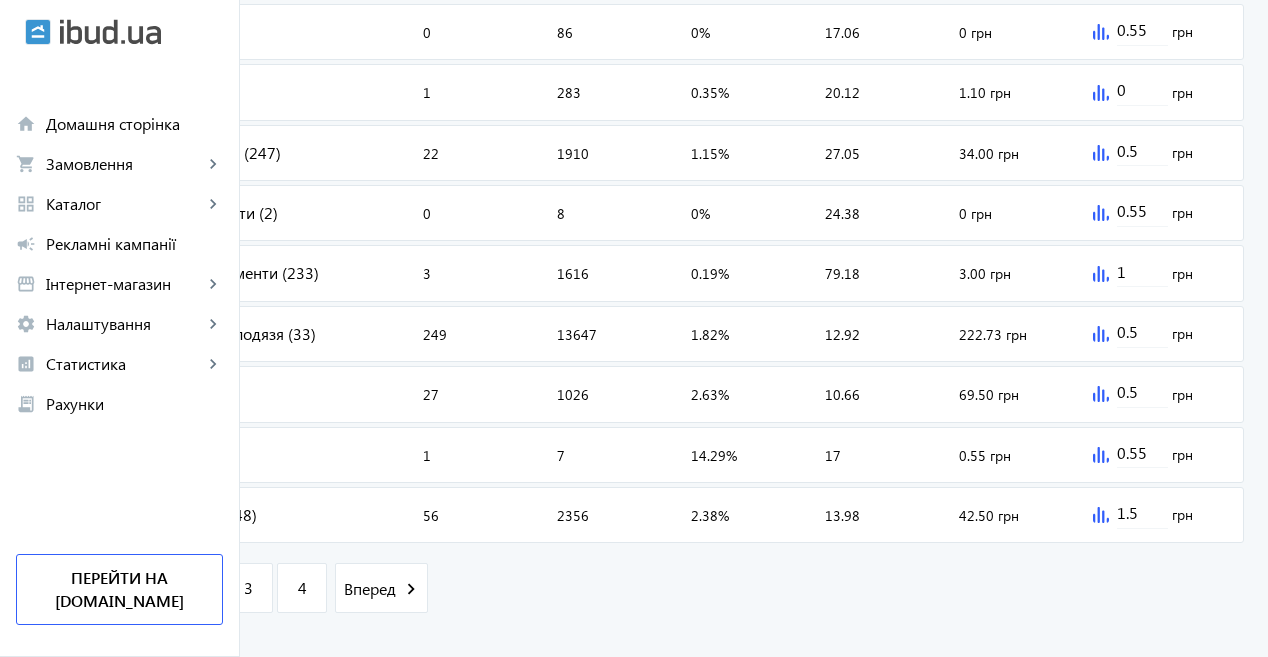scroll, scrollTop: 983, scrollLeft: 0, axis: vertical 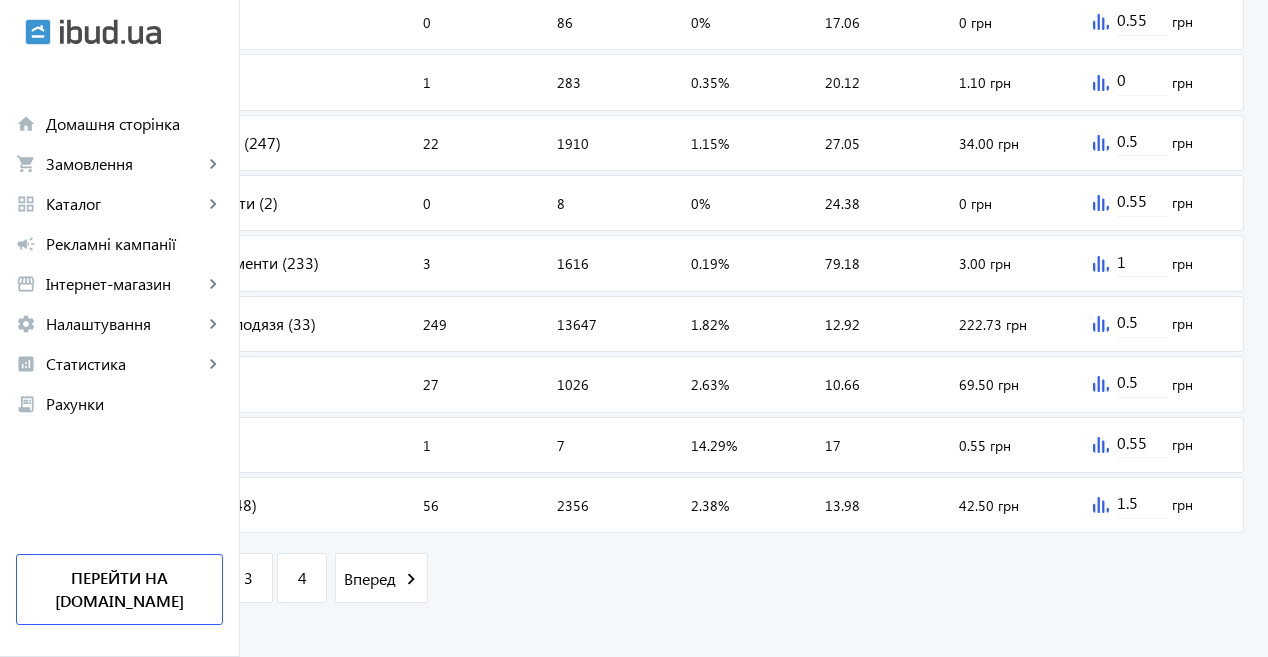 click on "Кільця, кришки, дно для колодязя  (33)" 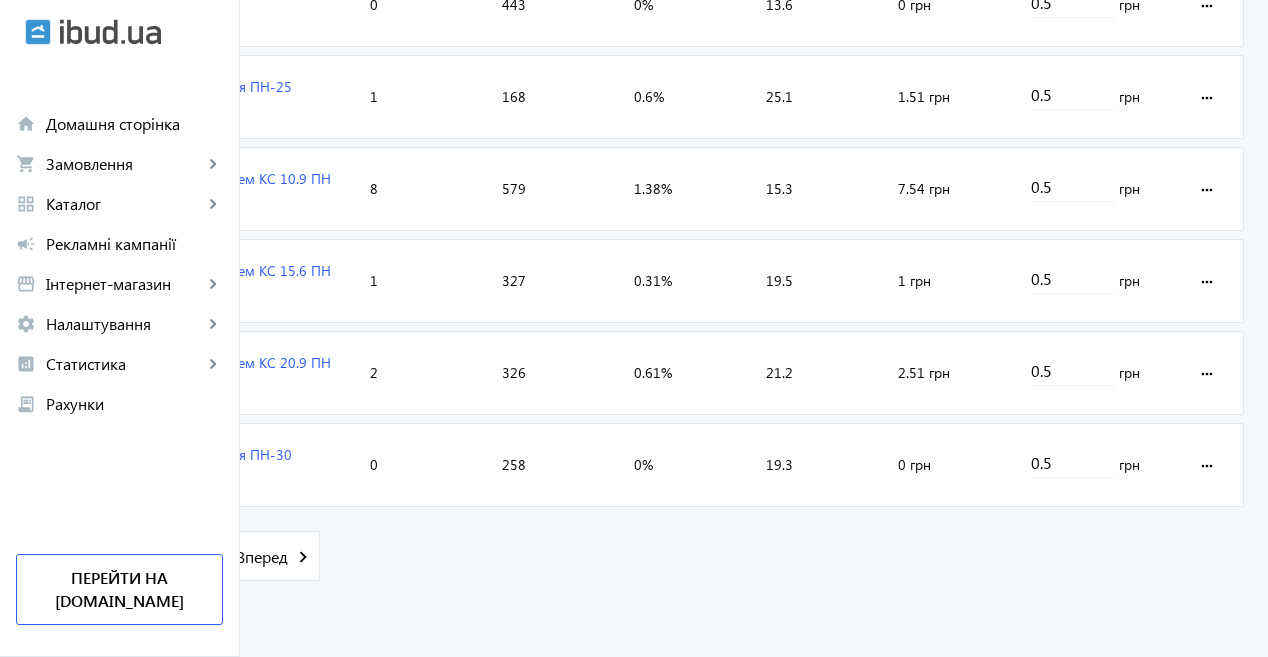 scroll, scrollTop: 3192, scrollLeft: 0, axis: vertical 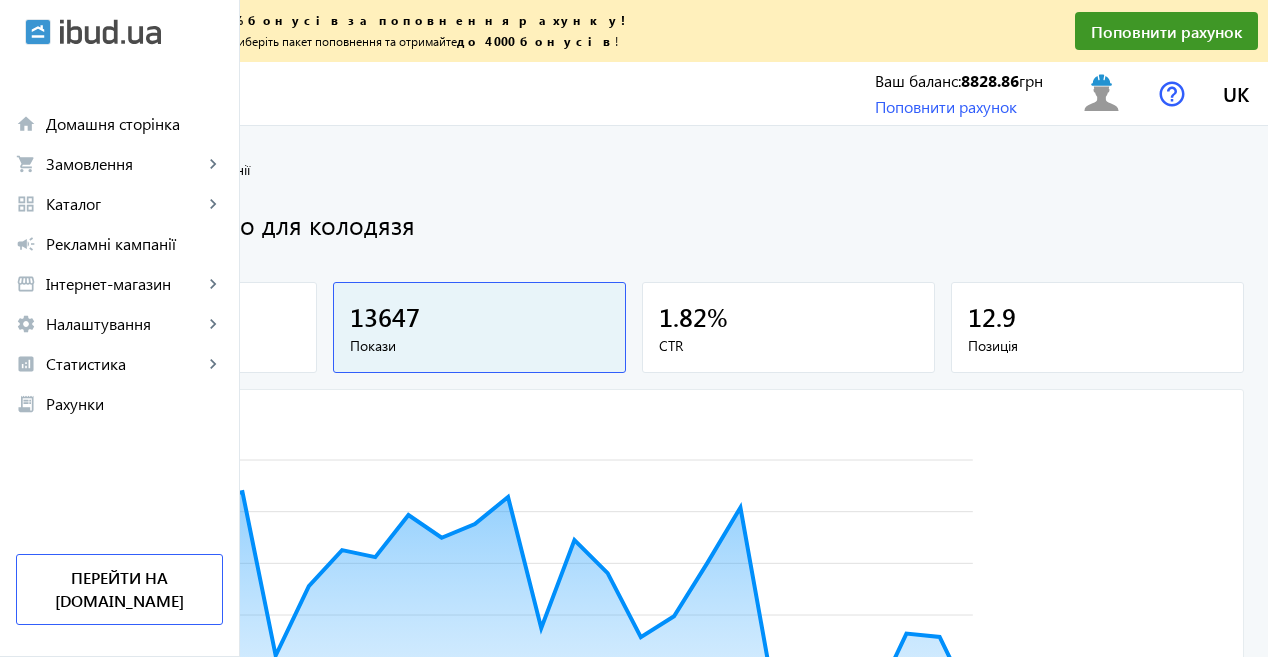 click on "arrow_back" 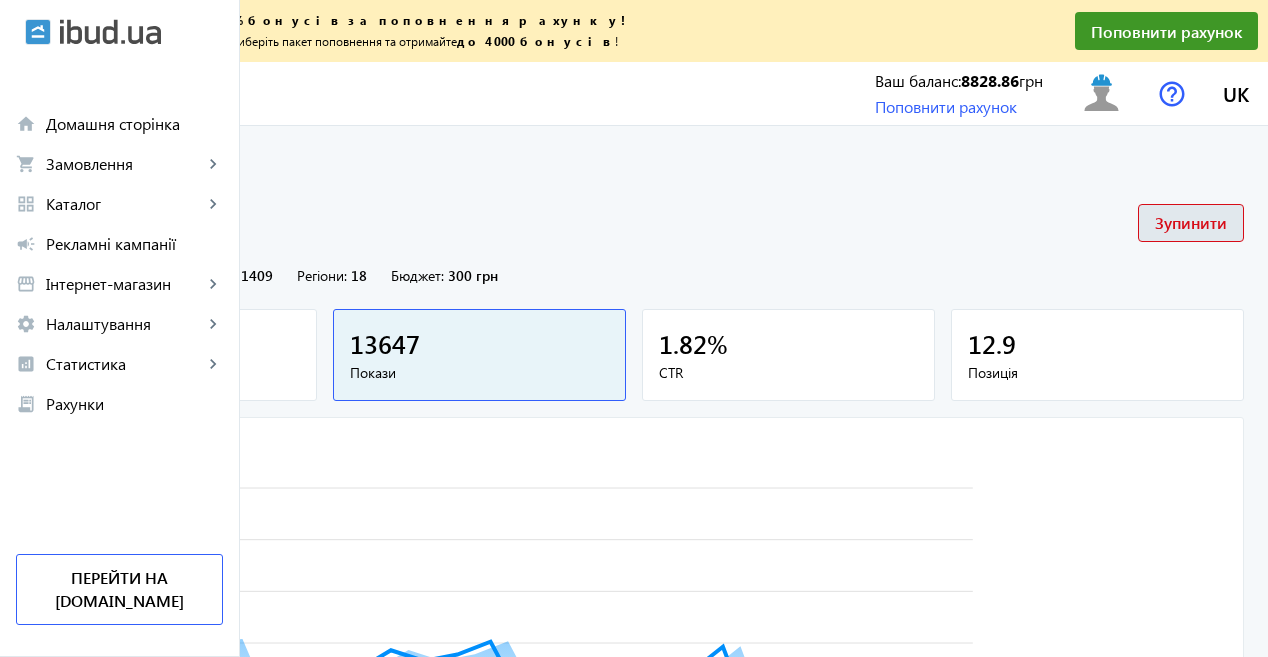 click on "arrow_back" 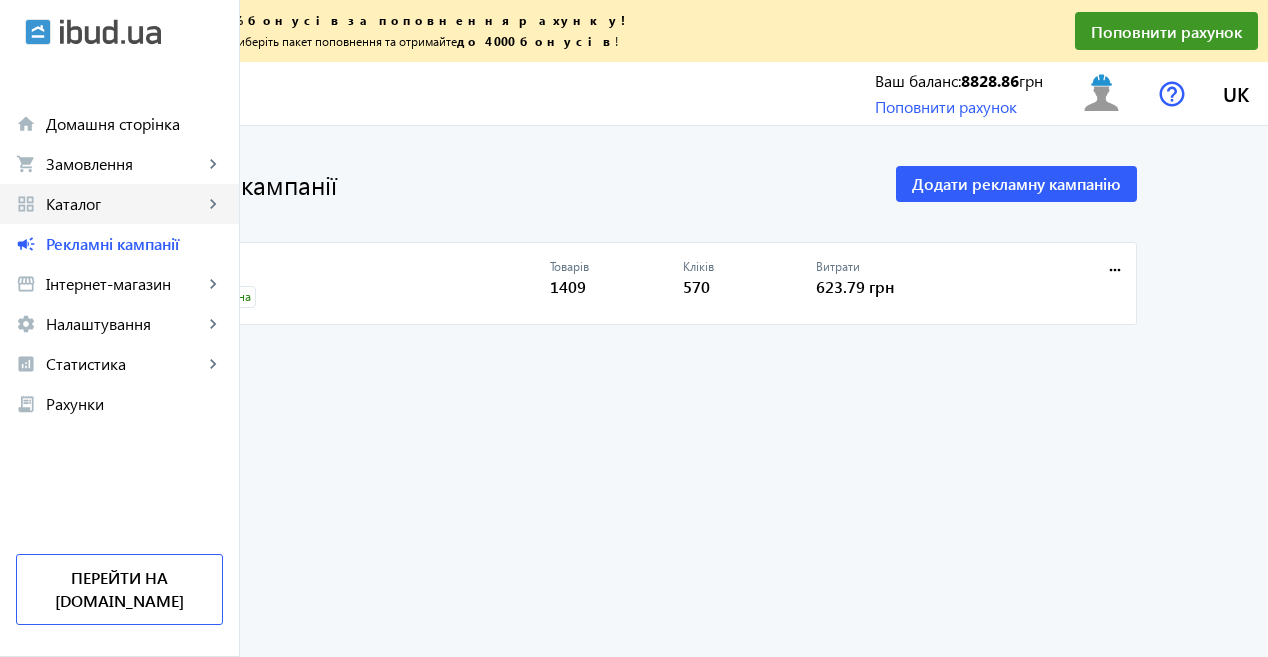 click on "Каталог" 